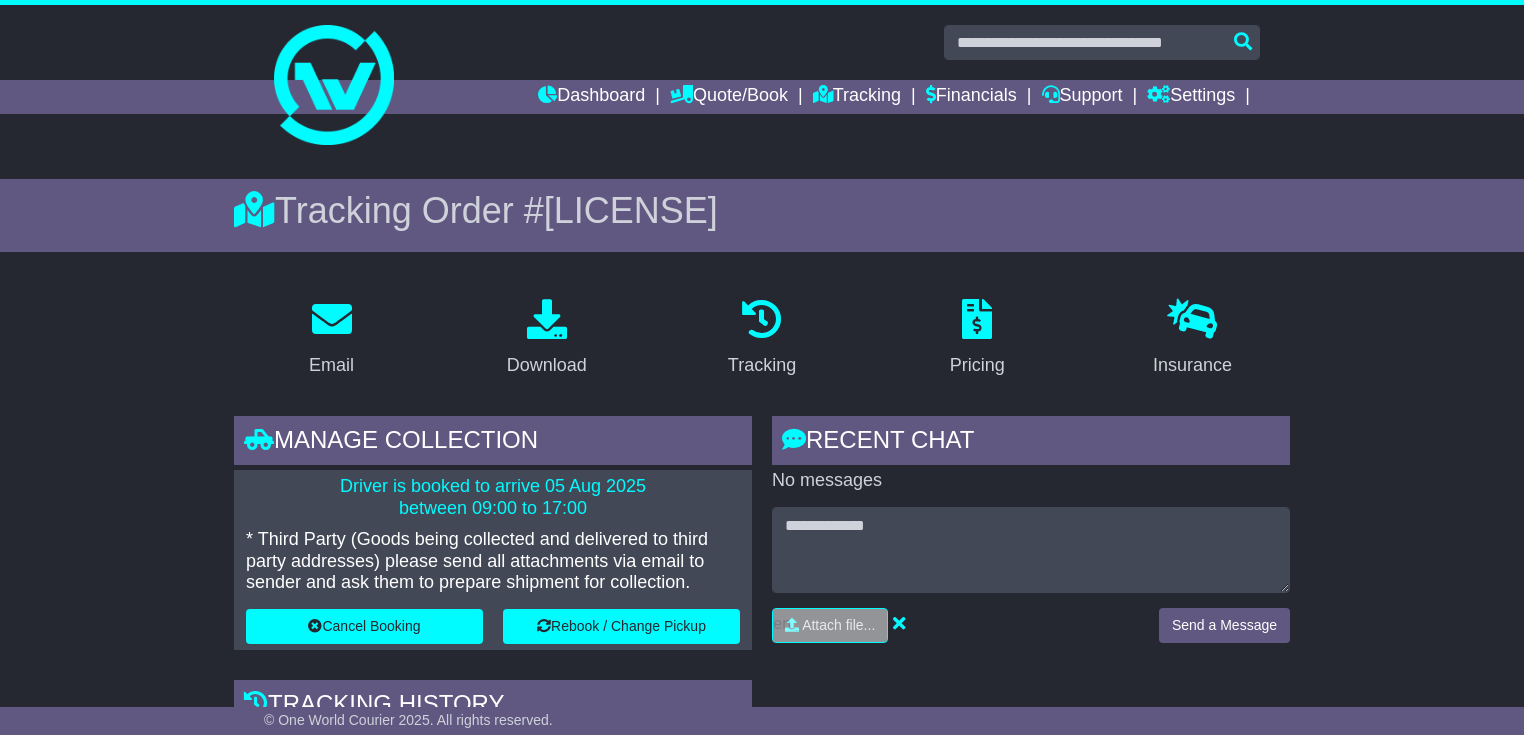 scroll, scrollTop: 640, scrollLeft: 0, axis: vertical 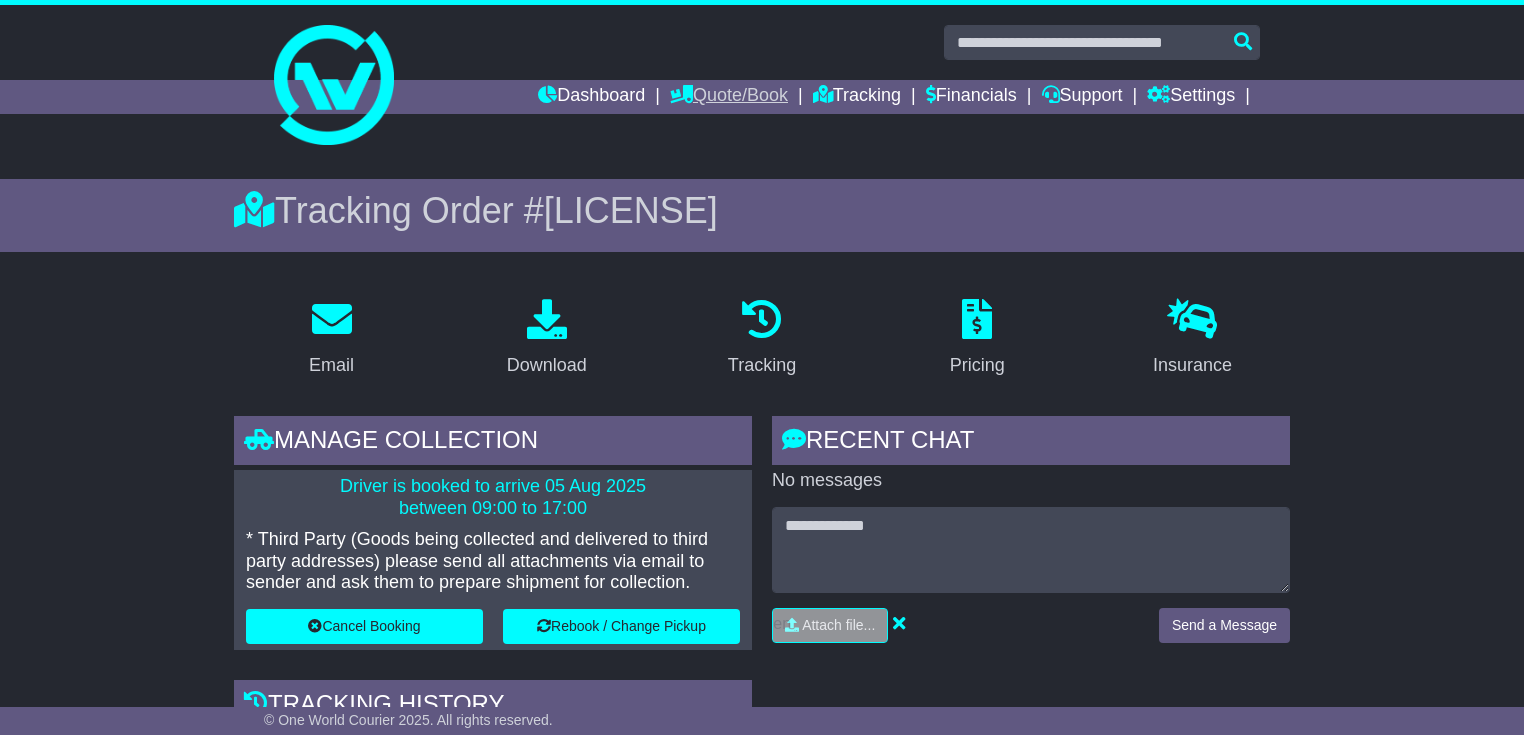 click on "Quote/Book" at bounding box center (729, 97) 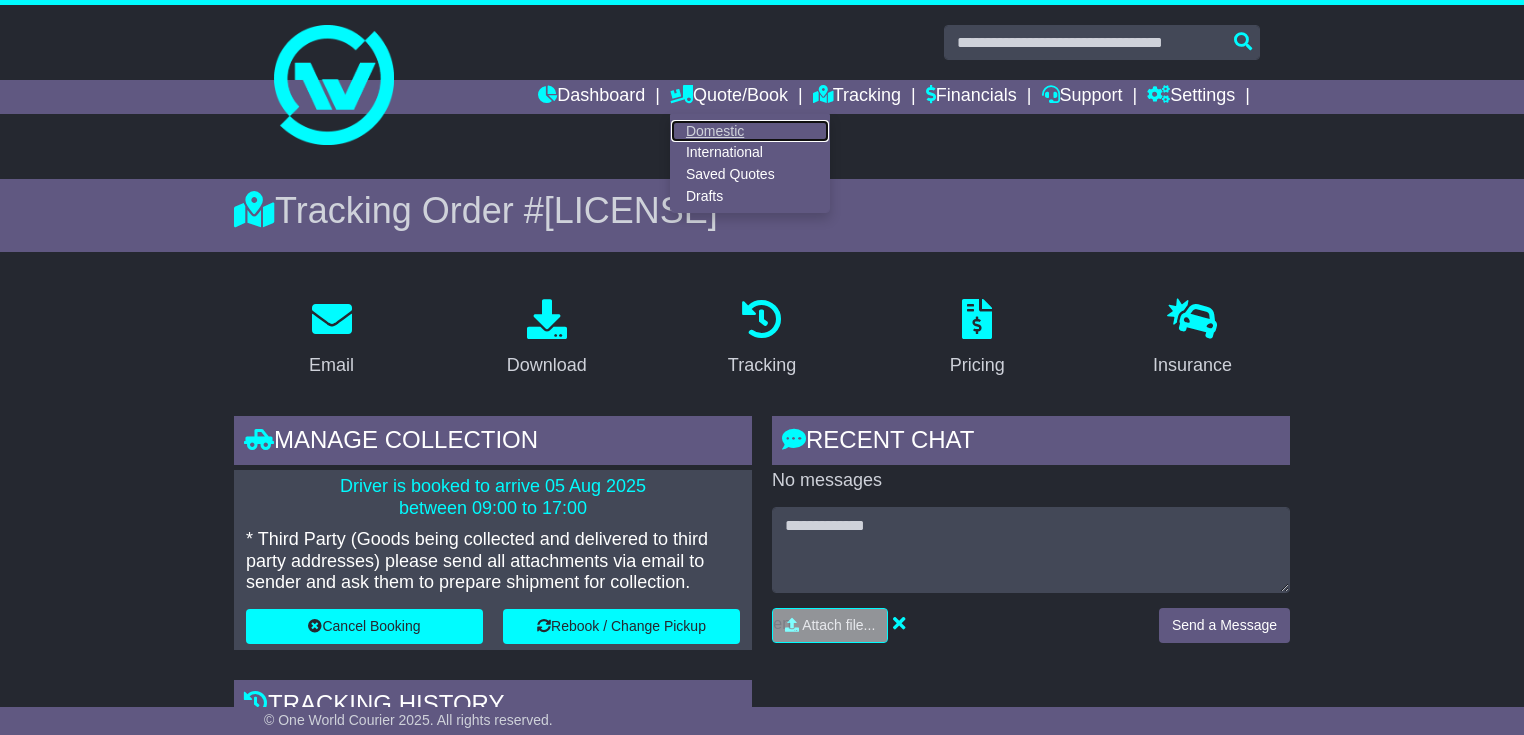 click on "Domestic" at bounding box center [750, 131] 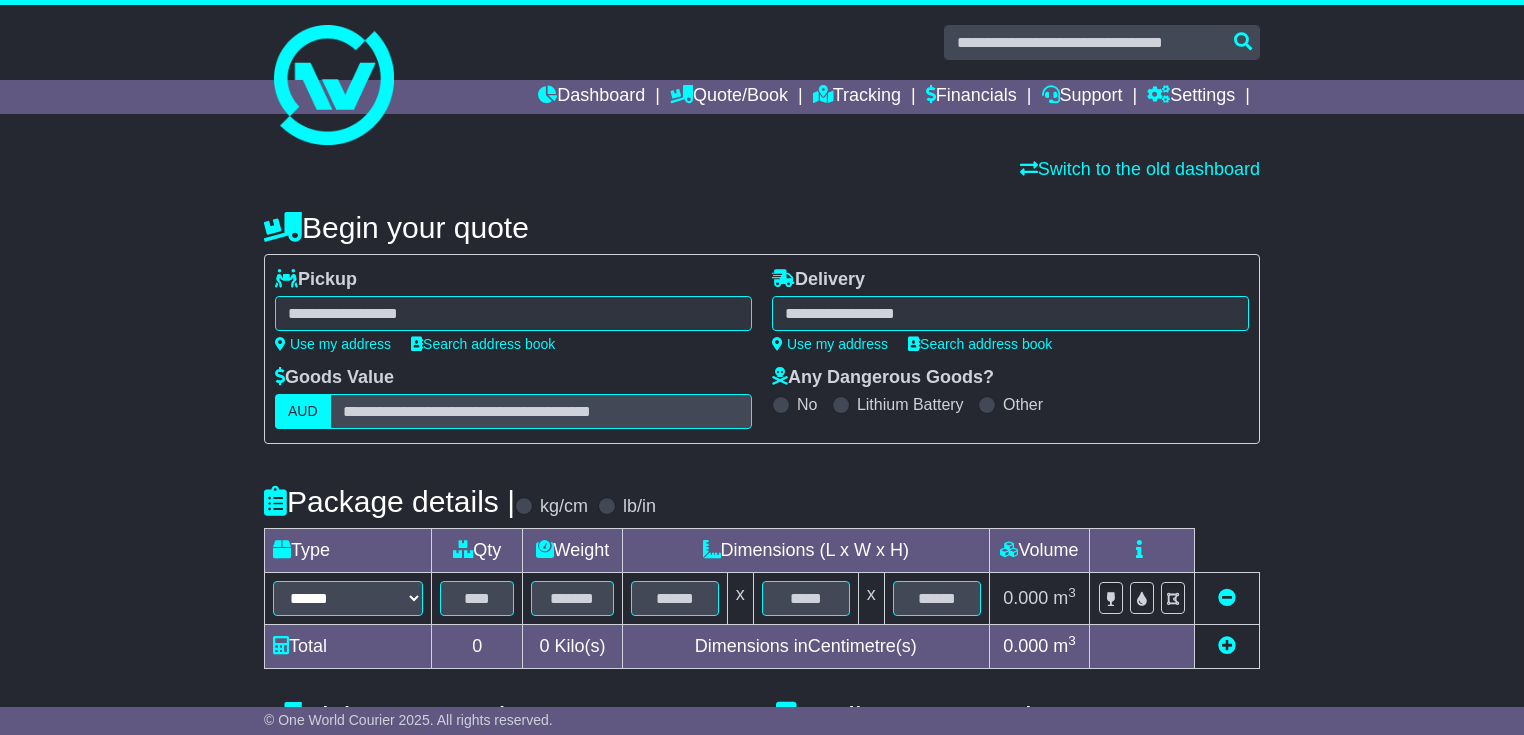 scroll, scrollTop: 0, scrollLeft: 0, axis: both 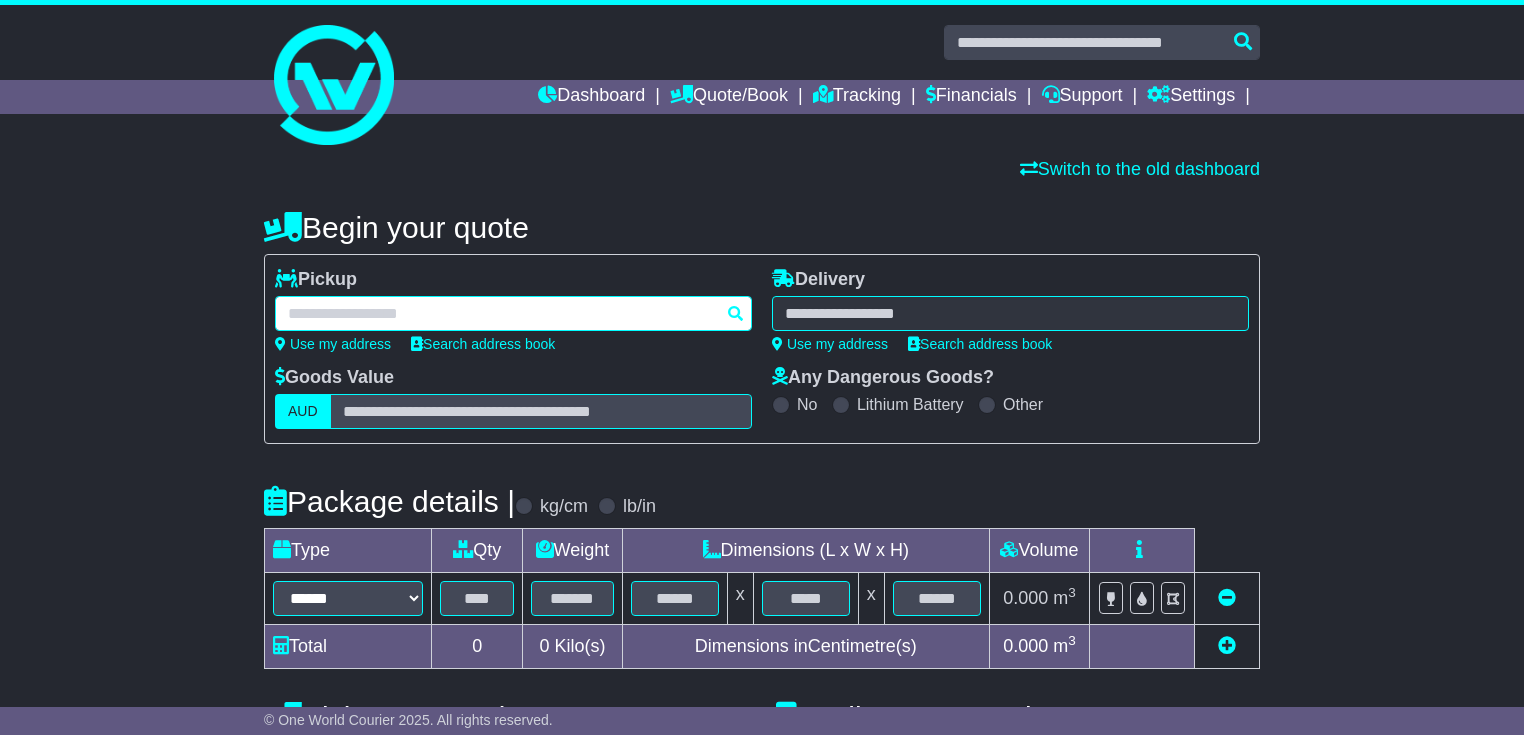 click at bounding box center (513, 313) 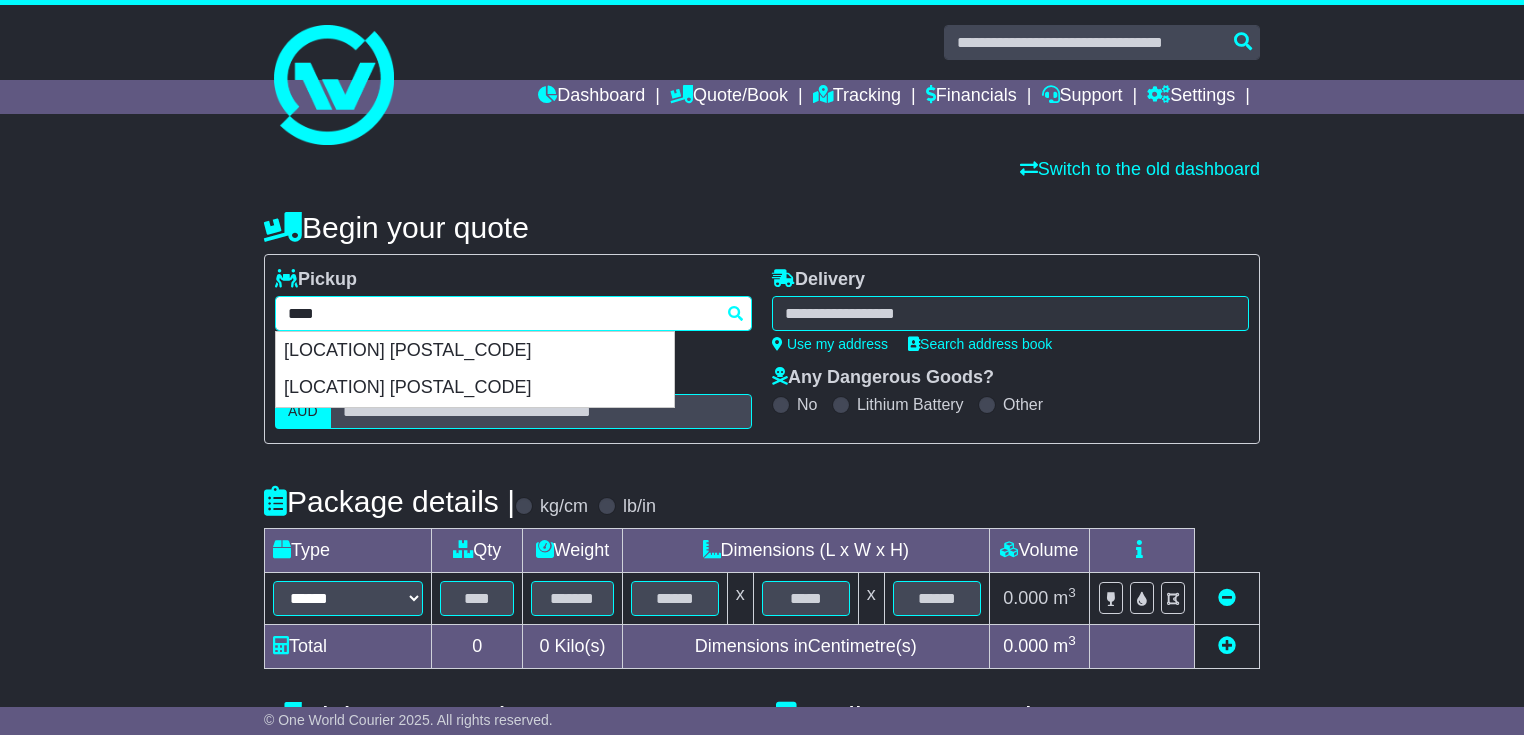 type on "****" 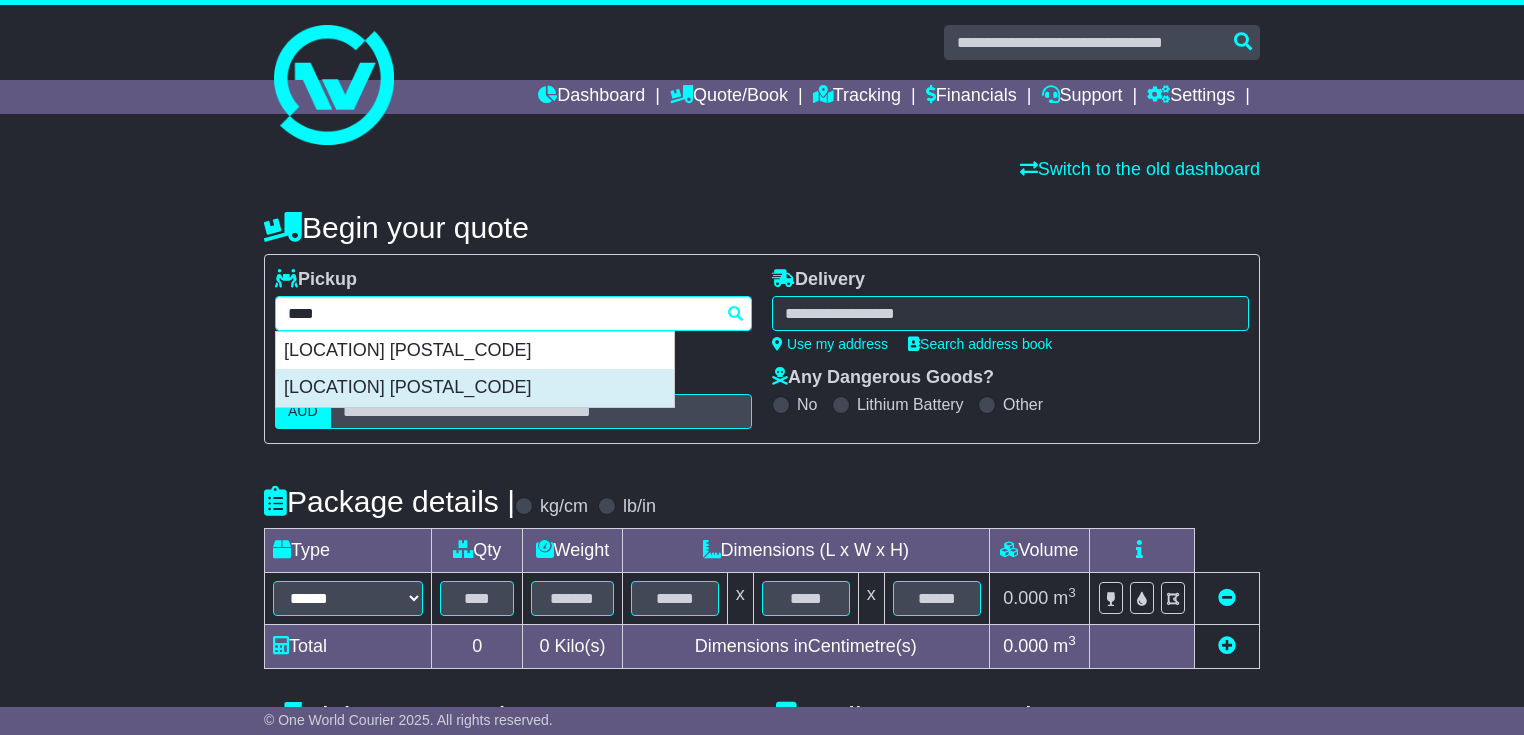click on "[LOCATION] [POSTAL_CODE]" at bounding box center (475, 388) 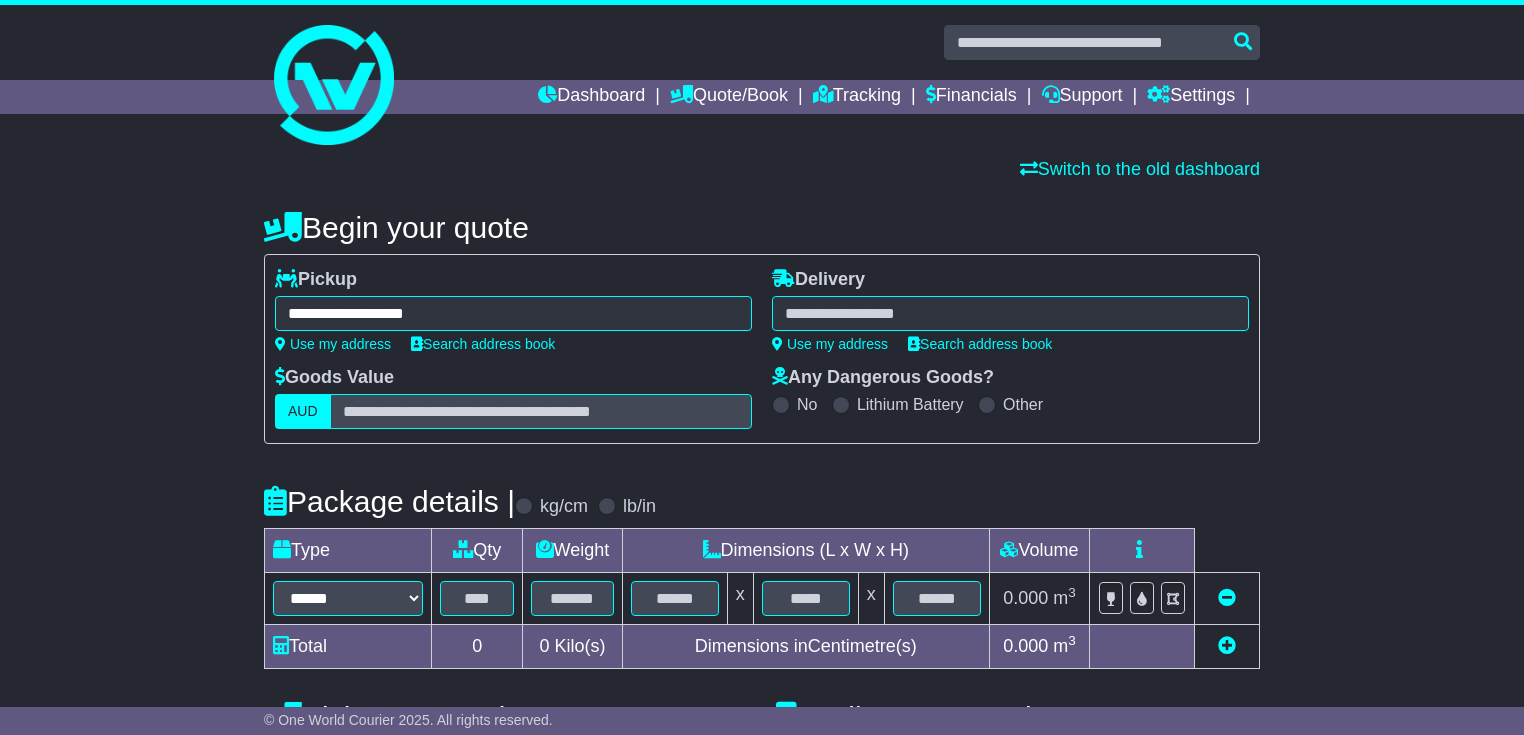 type on "**********" 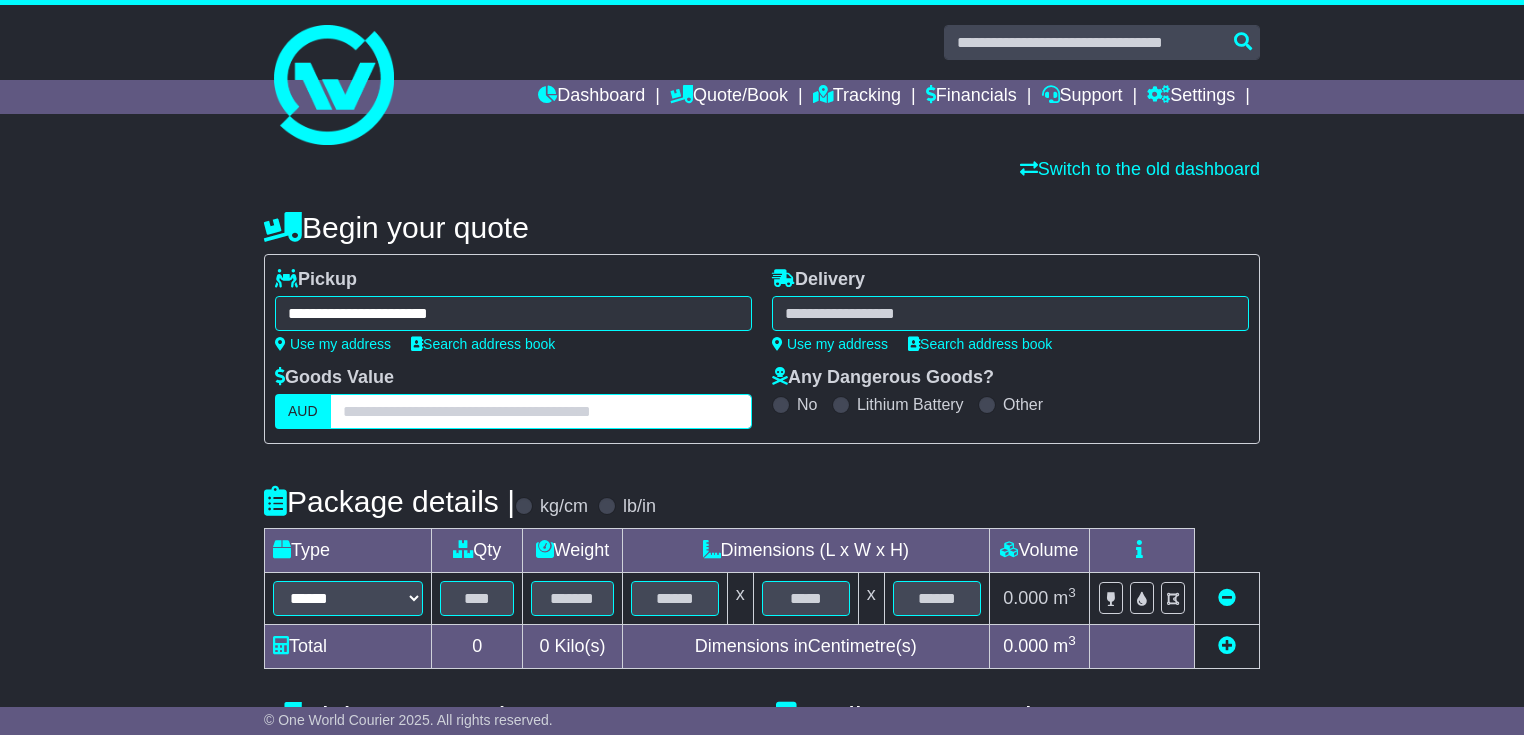 click at bounding box center [541, 411] 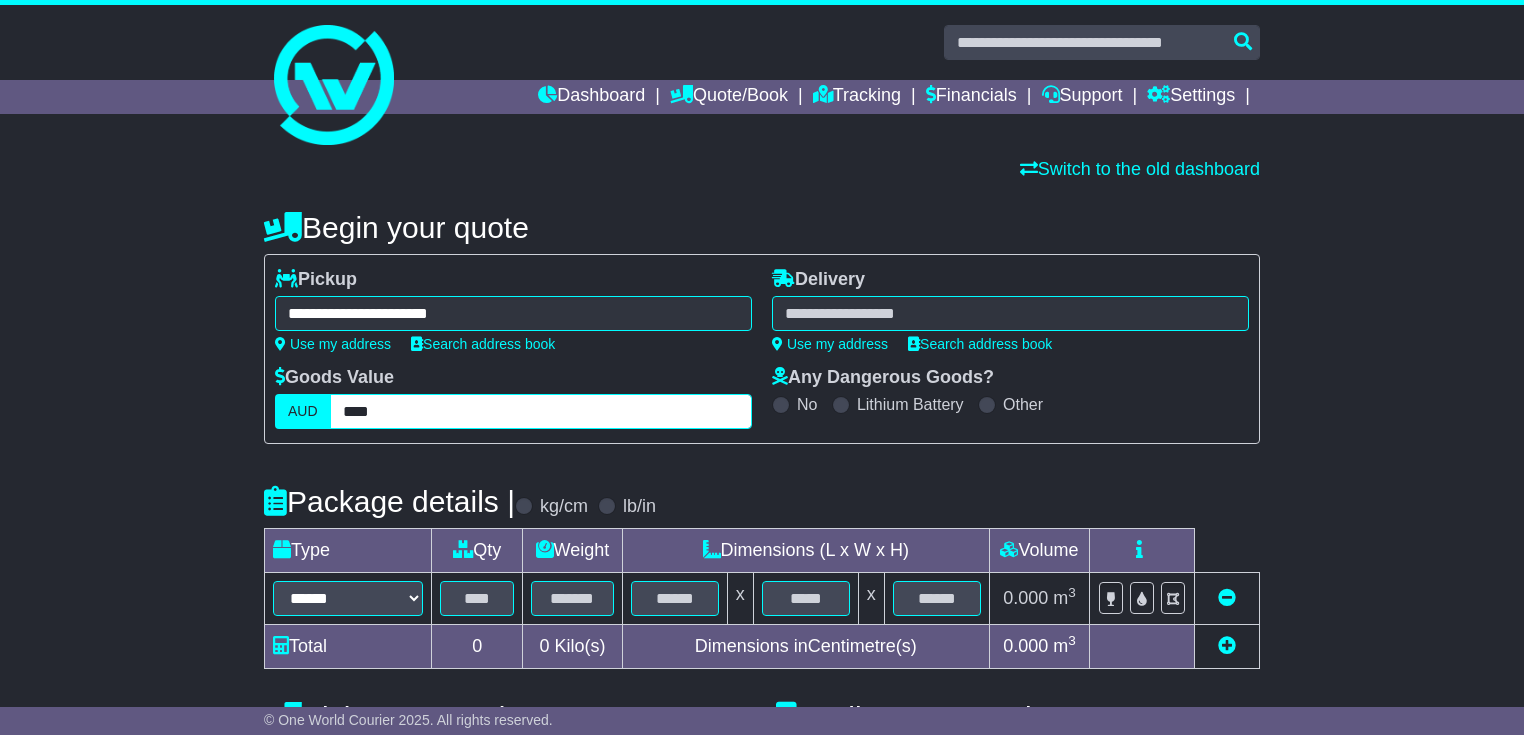 type on "****" 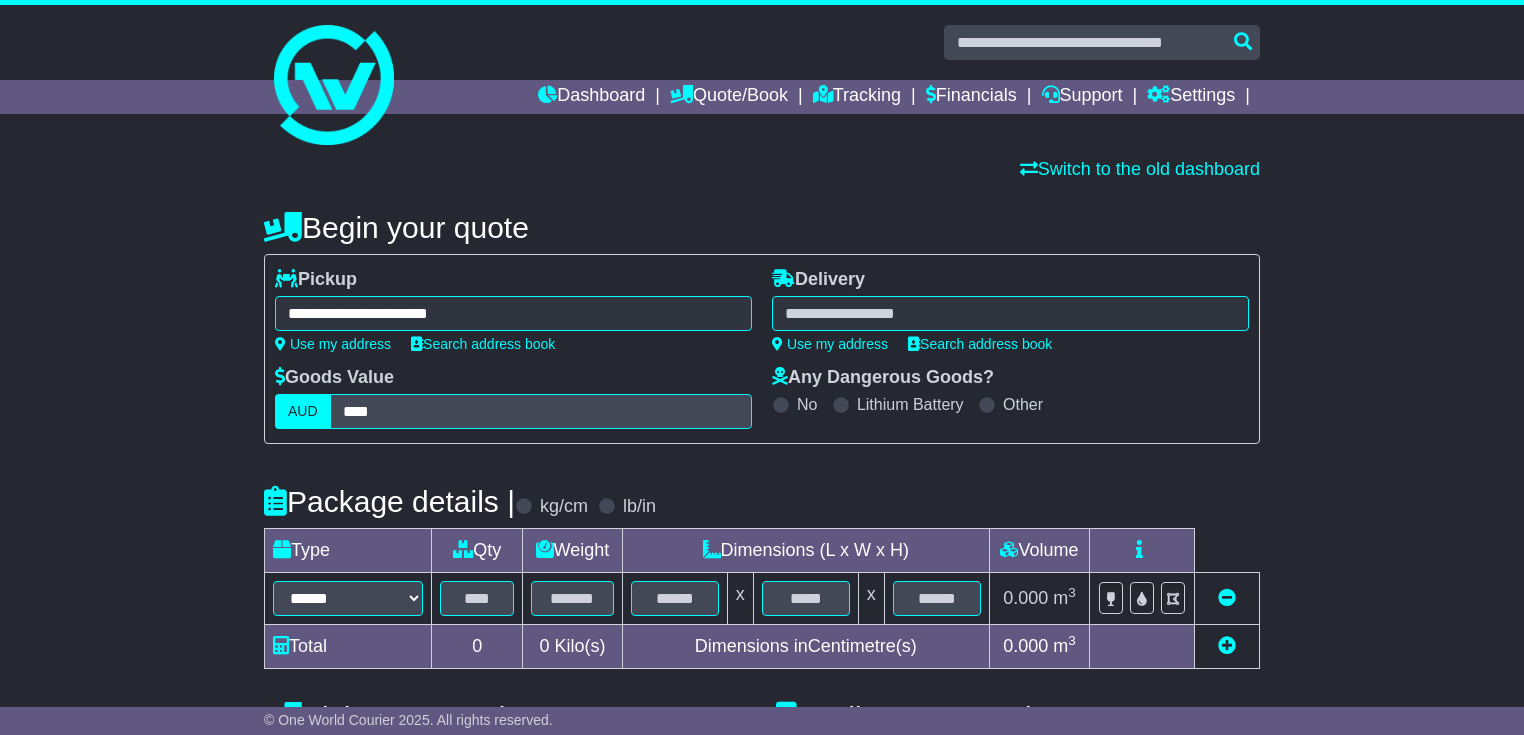 click at bounding box center [1010, 313] 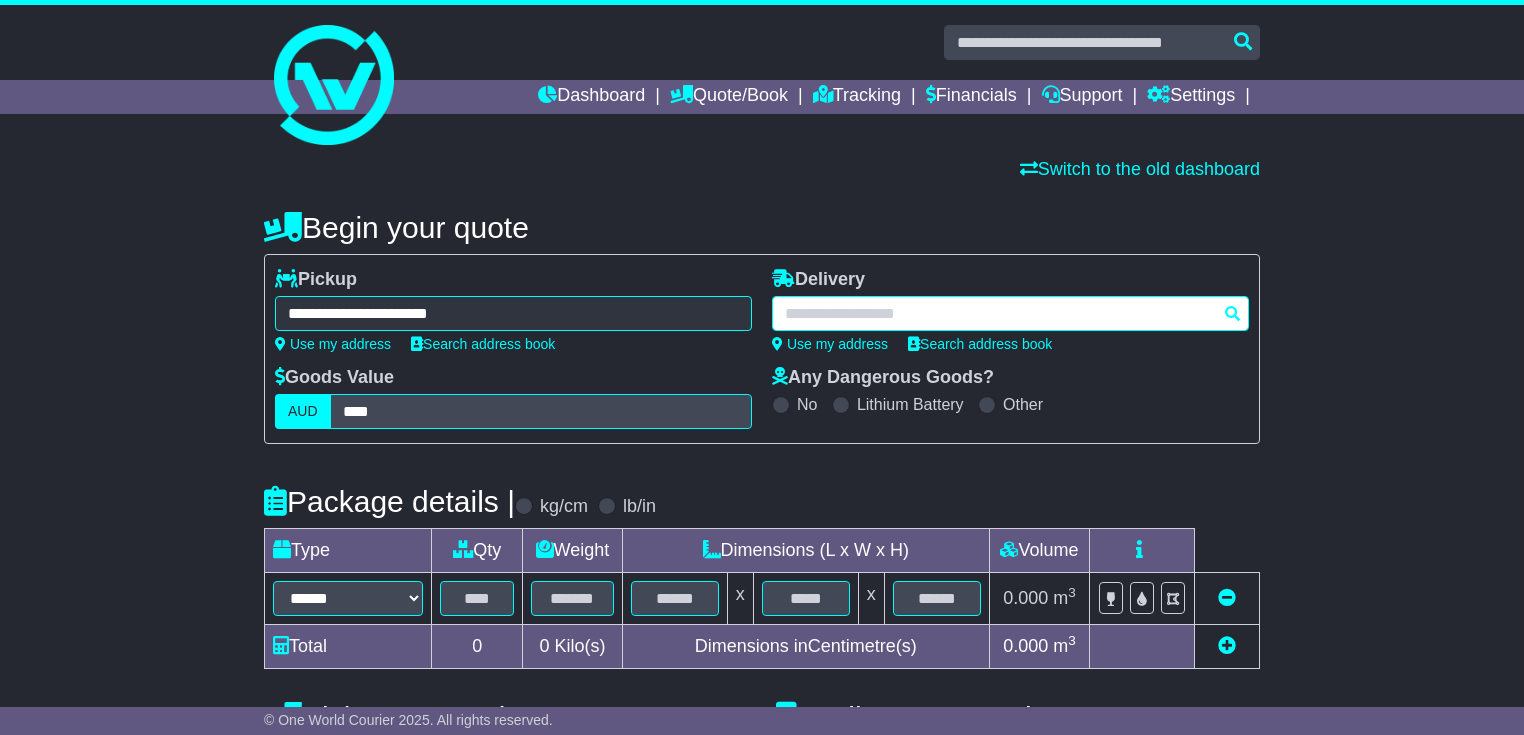 paste on "****" 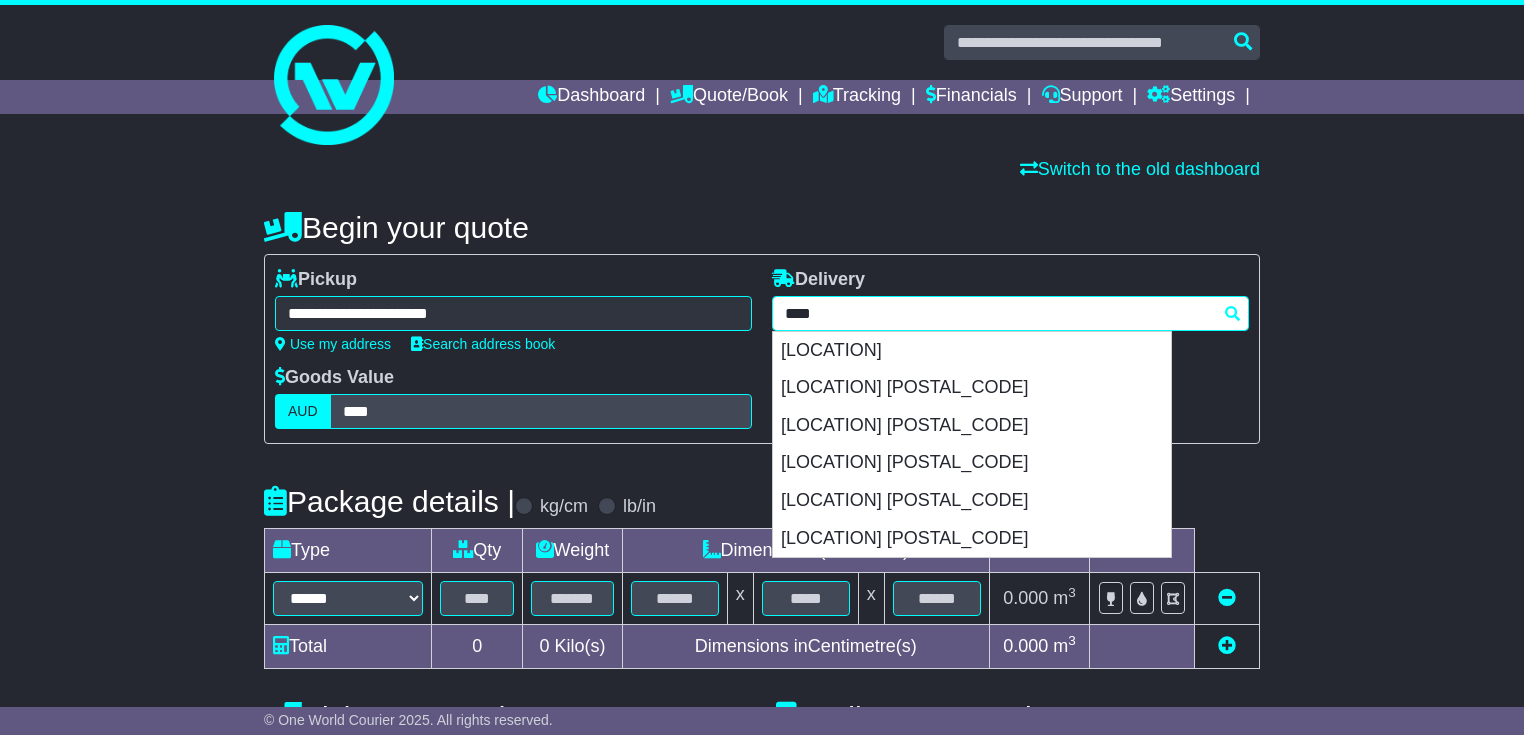 click on "**** 4817 ALICE RIVER 4817 BOHLE PLAINS 4817 HERVEY RANGE 4817 KIRWAN 4817 RANGEWOOD 4817 THURINGOWA CENTRAL 4817" at bounding box center [1010, 313] 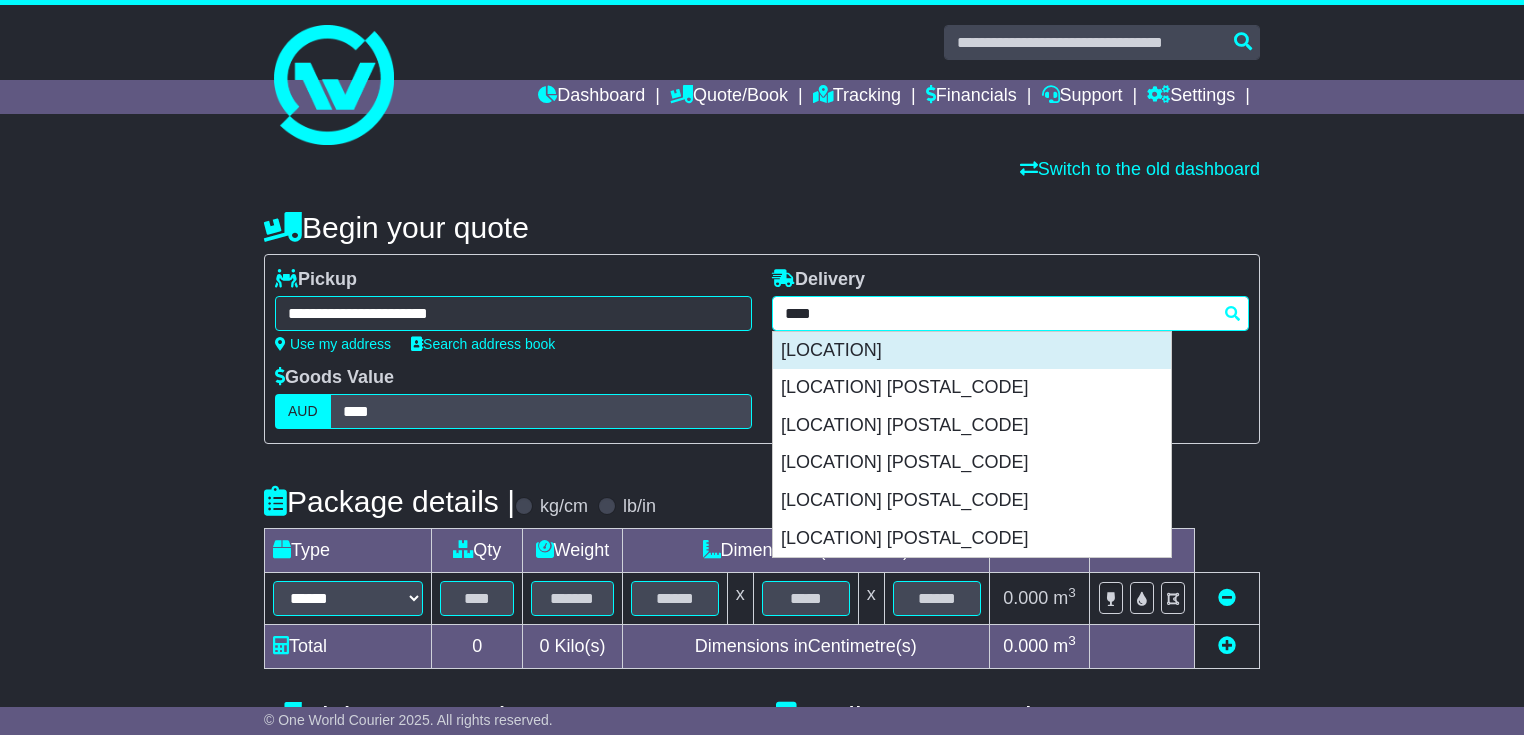 click on "ALICE RIVER 4817" at bounding box center [972, 351] 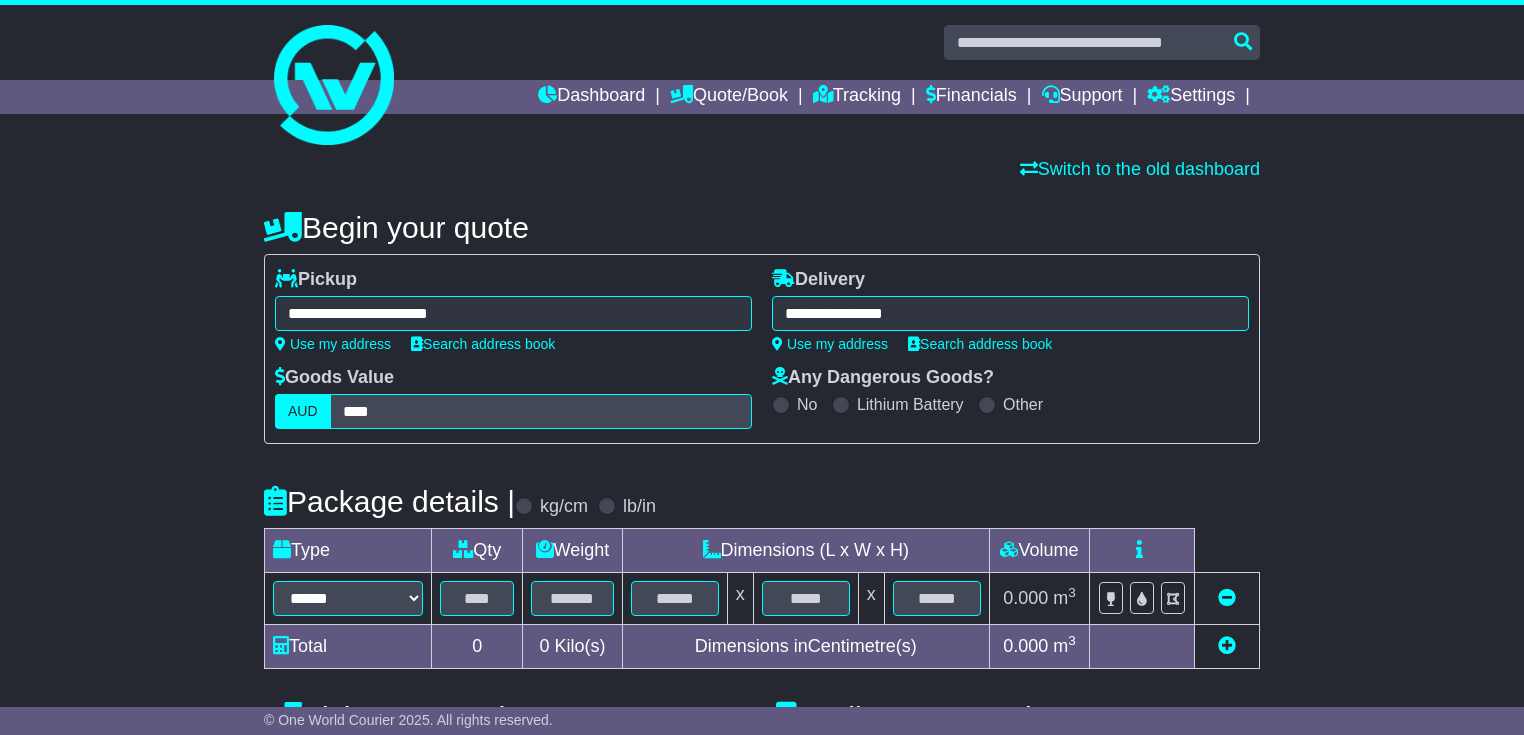 type on "**********" 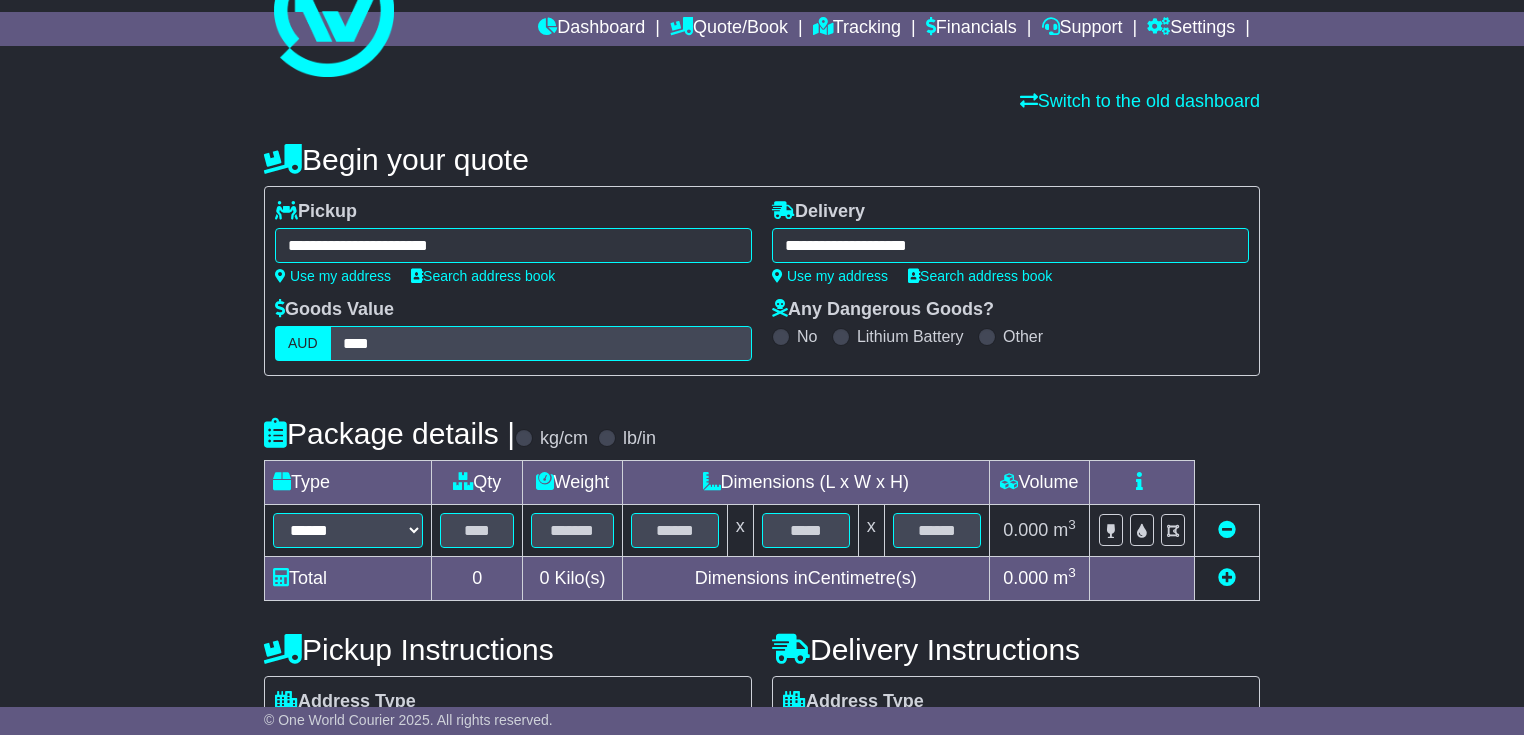 scroll, scrollTop: 160, scrollLeft: 0, axis: vertical 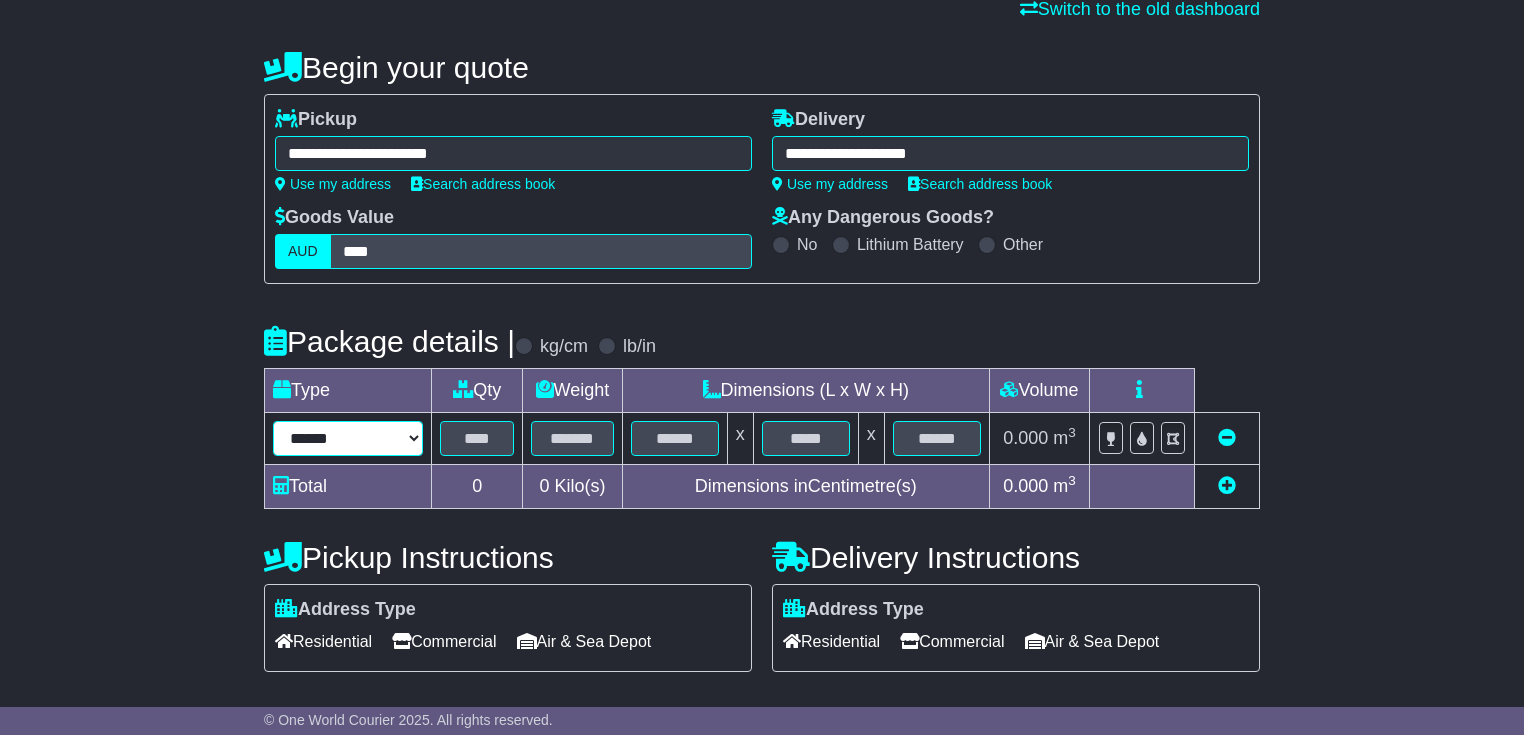 click on "****** ****** *** ******** ***** **** **** ****** *** *******" at bounding box center (348, 438) 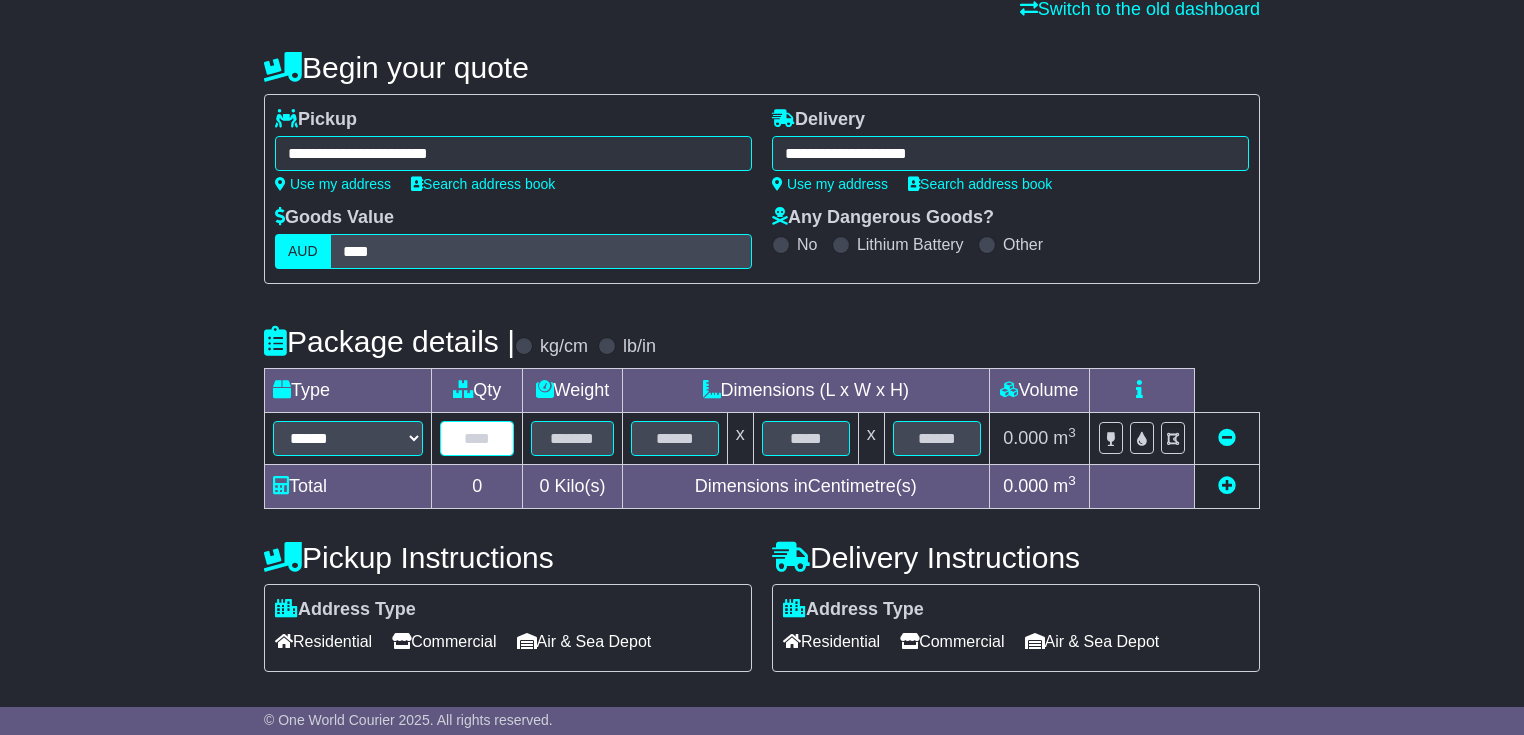 click at bounding box center (477, 438) 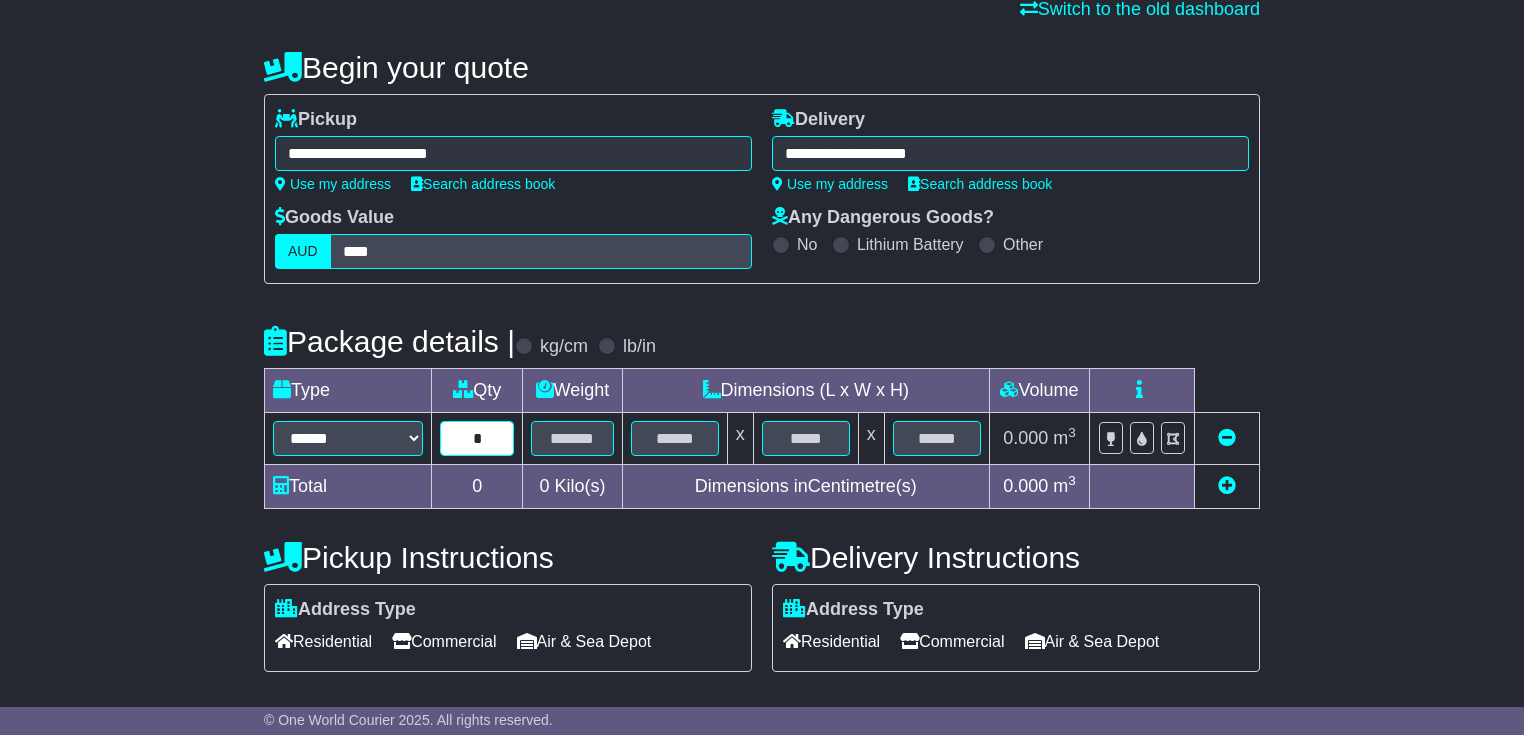 type on "*" 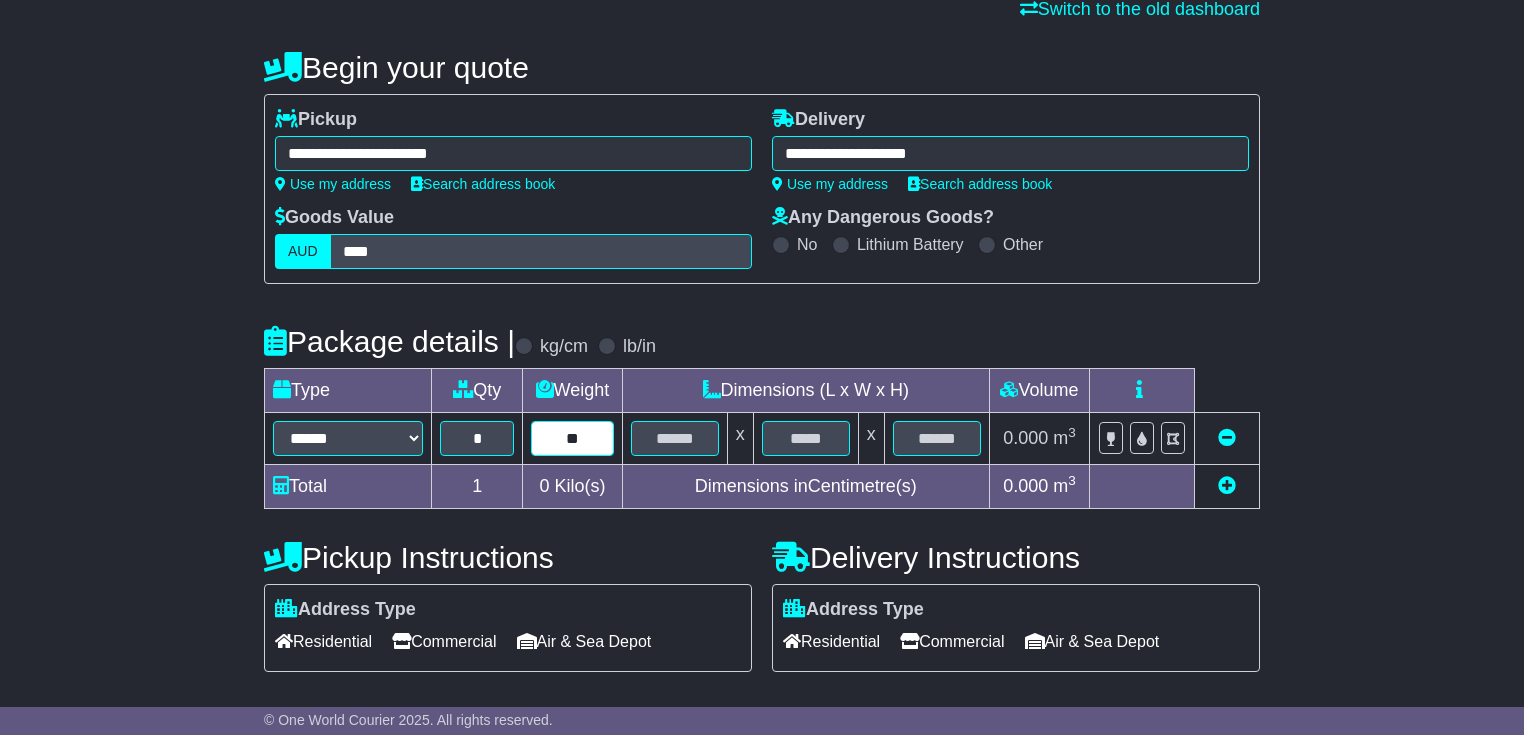 type on "**" 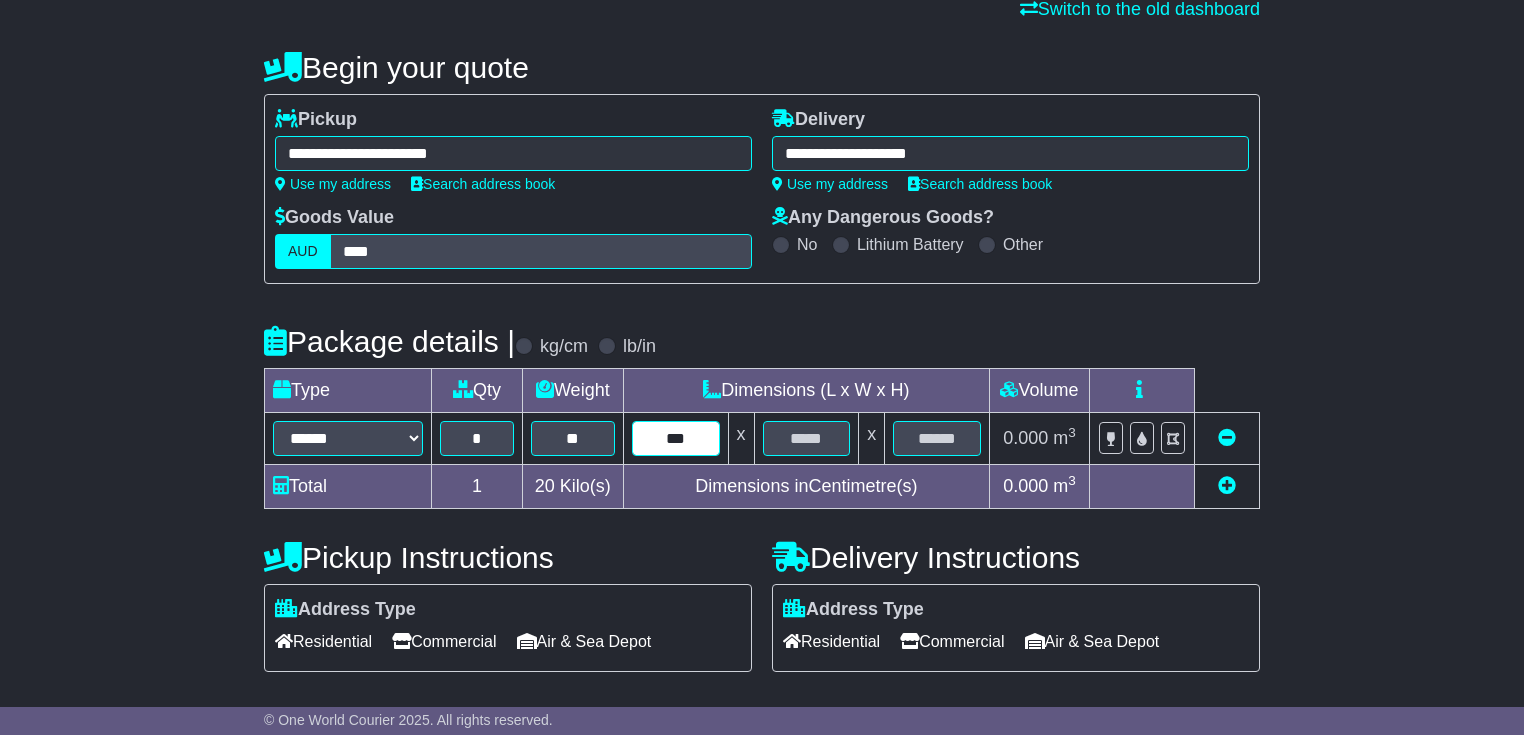 type on "***" 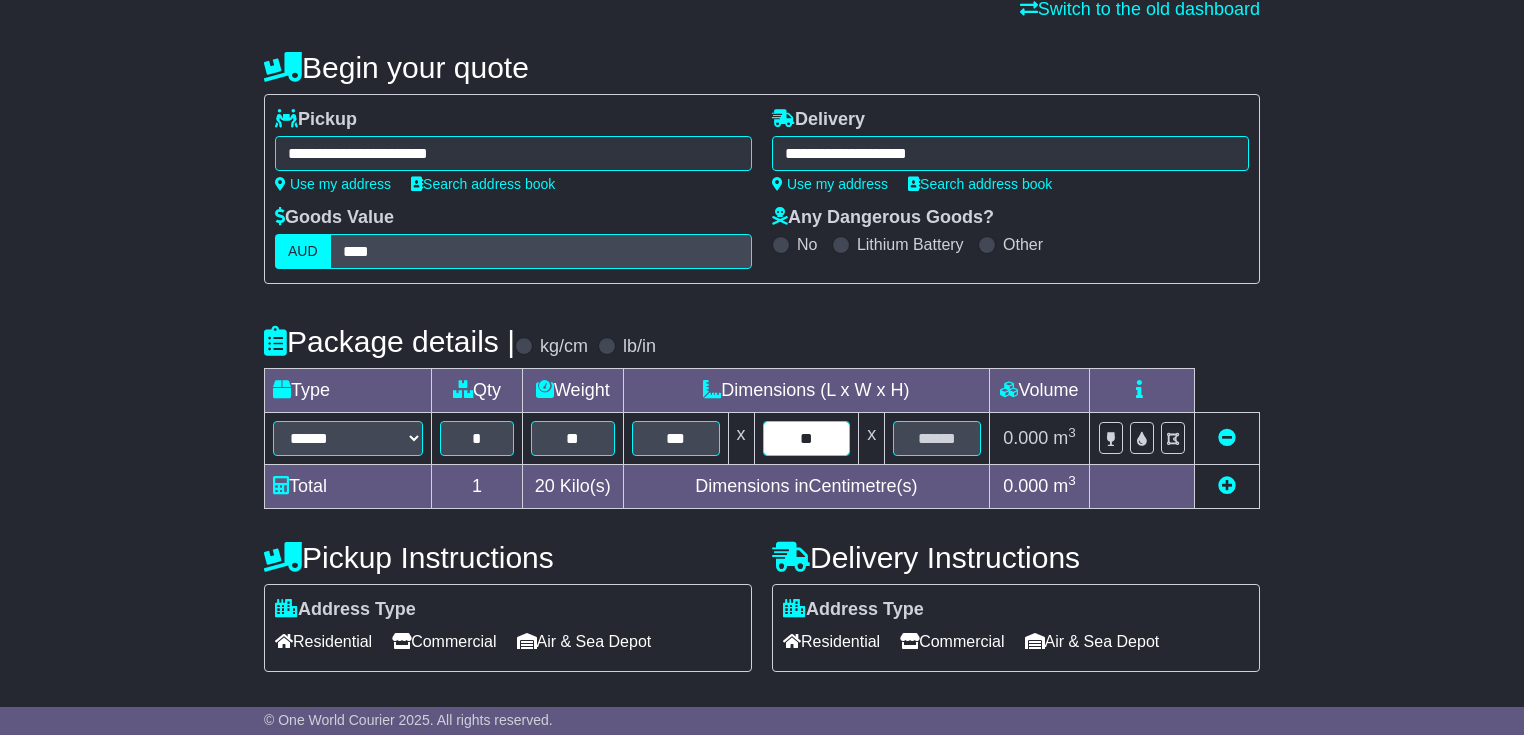 type on "**" 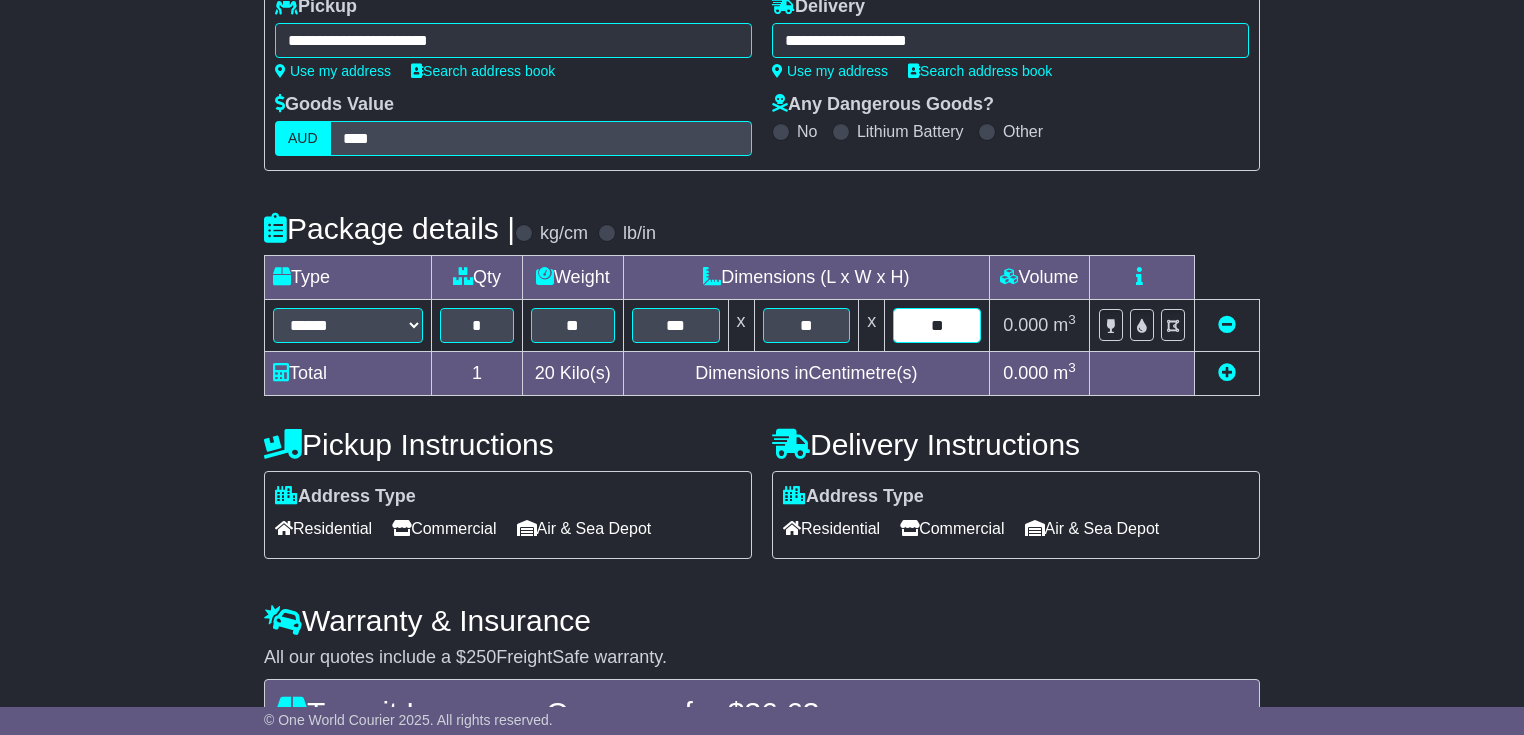 scroll, scrollTop: 320, scrollLeft: 0, axis: vertical 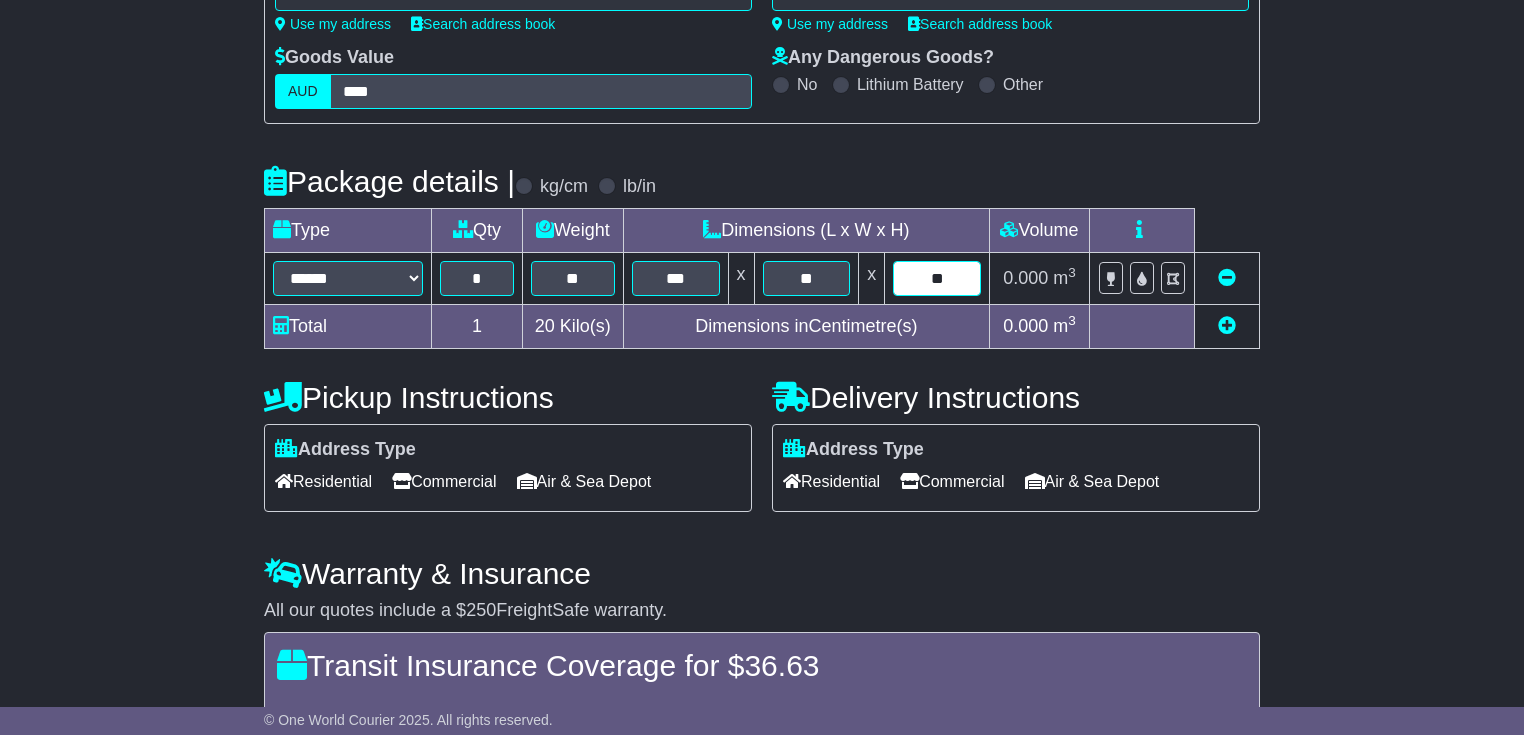 type on "**" 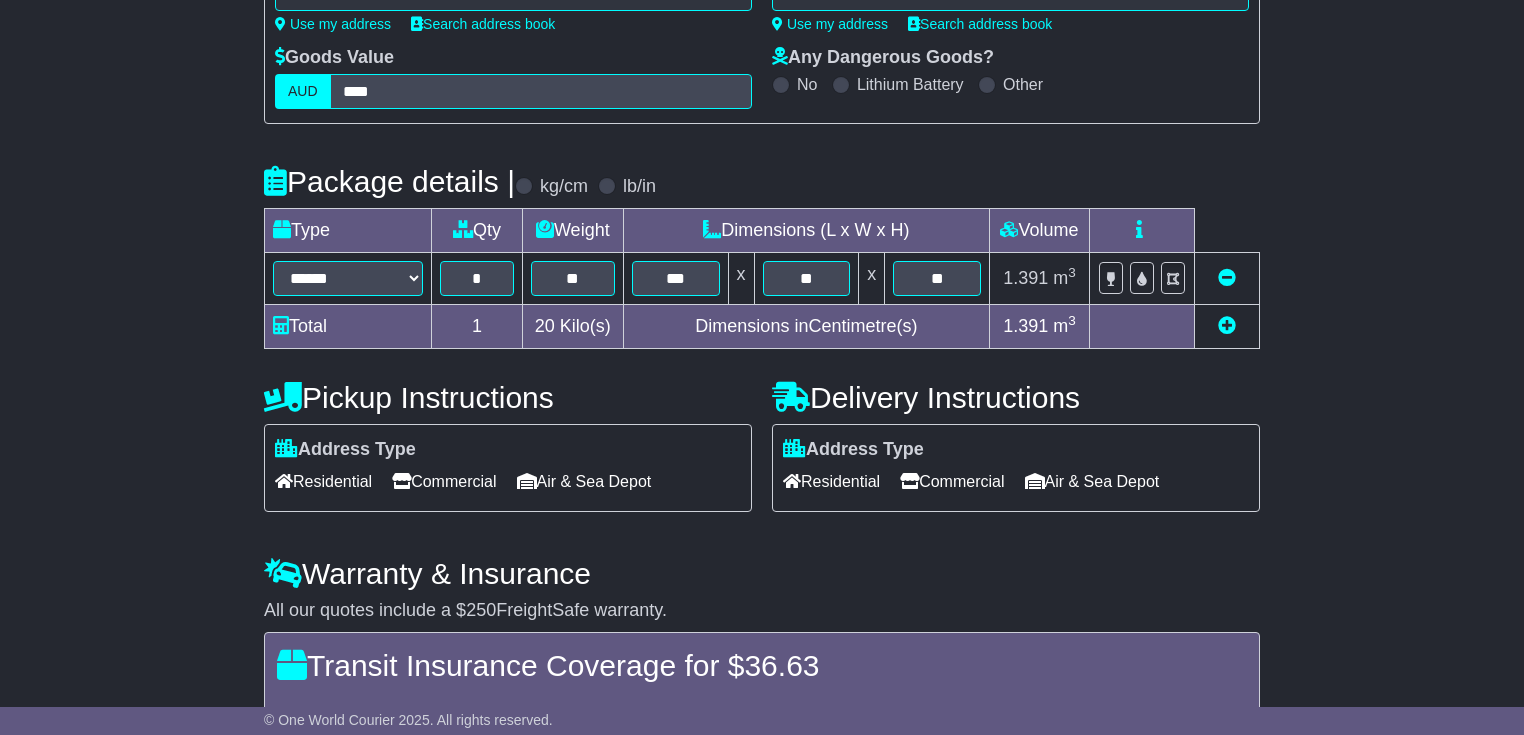 click on "Commercial" at bounding box center (444, 481) 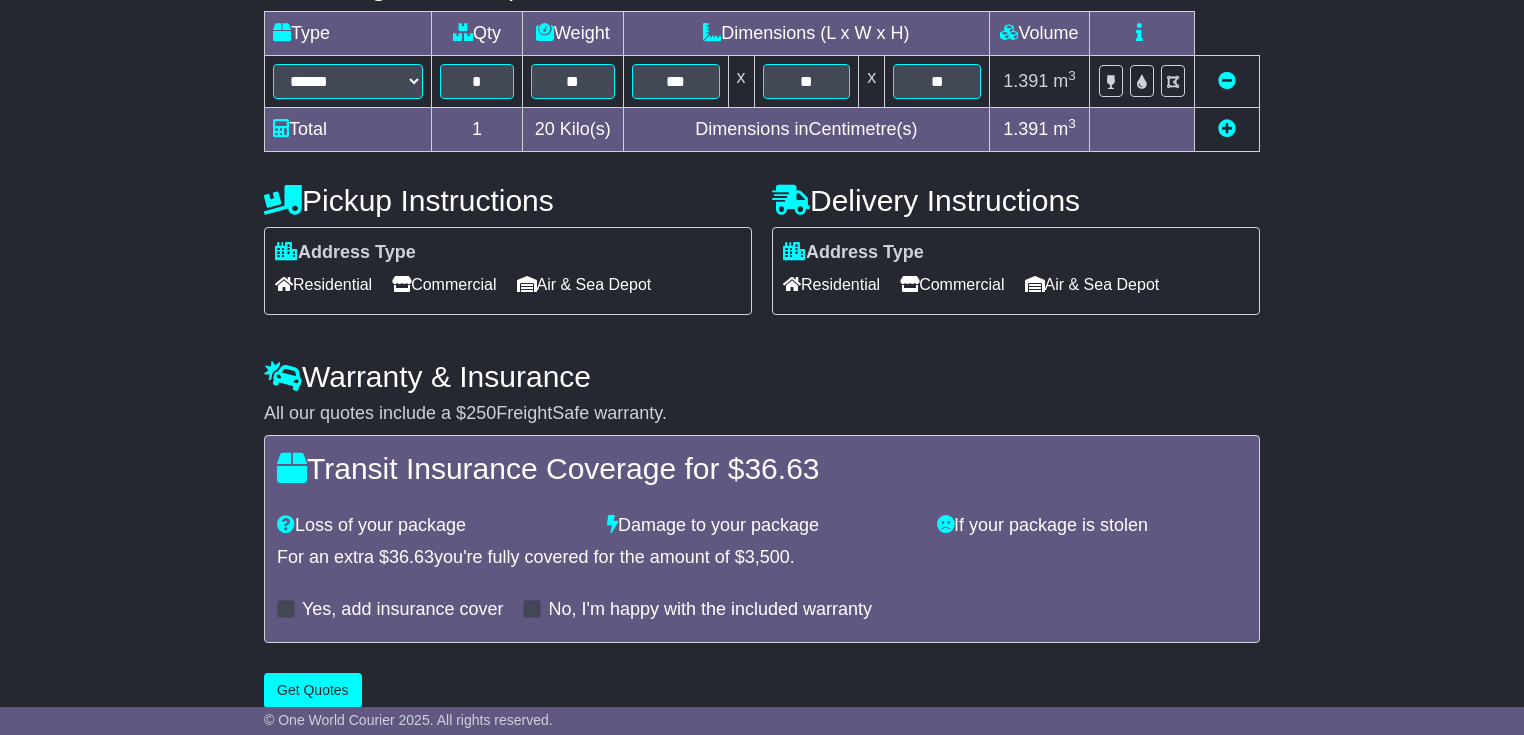 scroll, scrollTop: 539, scrollLeft: 0, axis: vertical 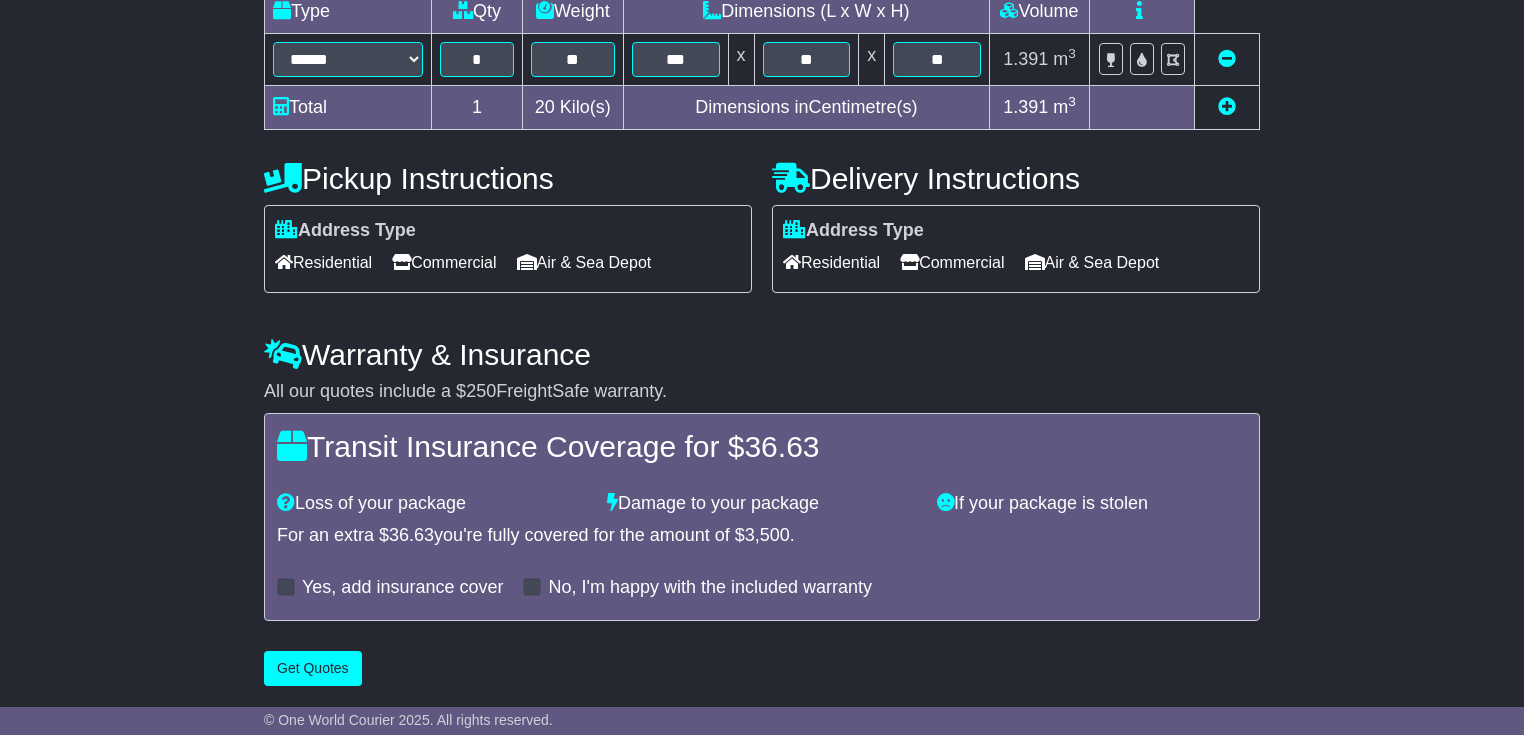 click on "Yes, add insurance cover" at bounding box center (402, 588) 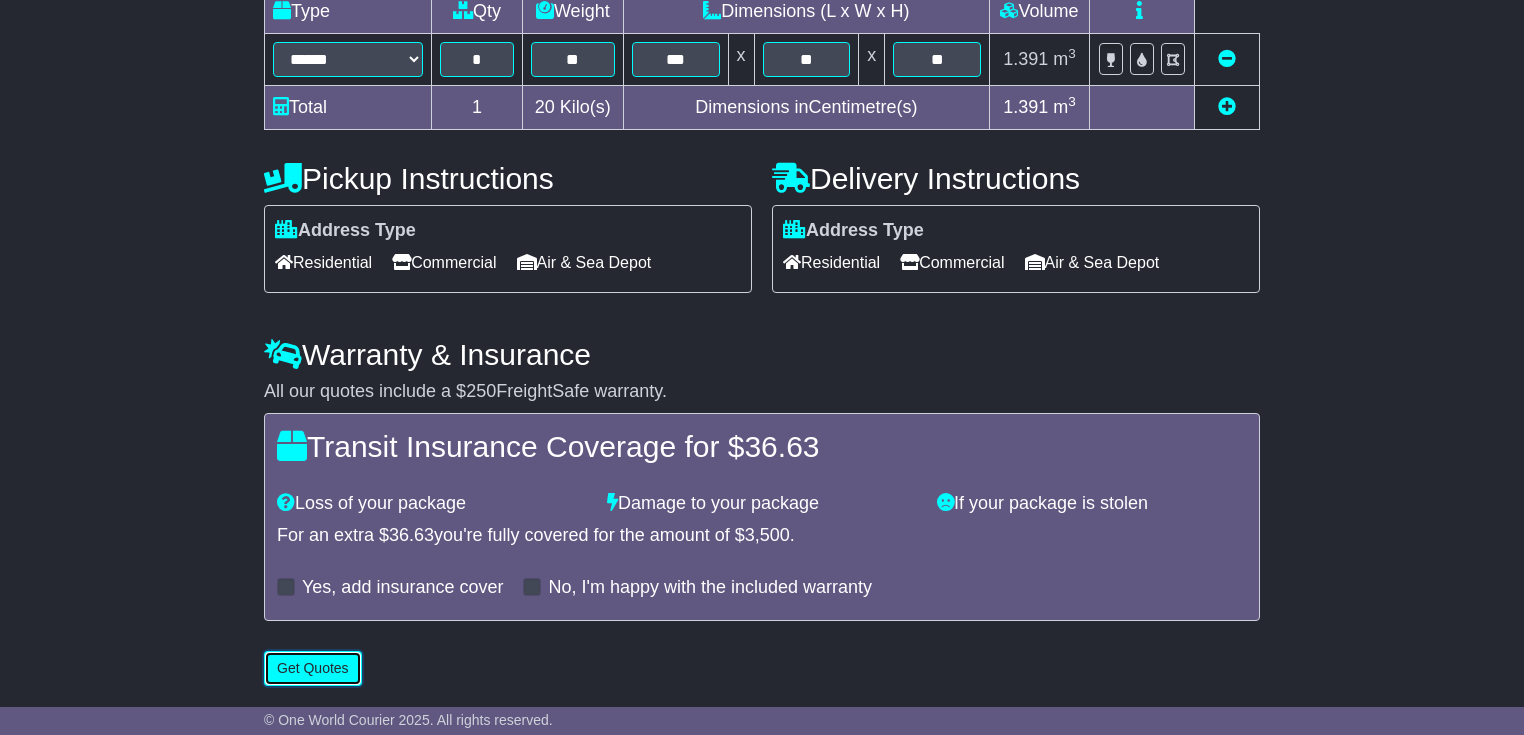 click on "Get Quotes" at bounding box center (313, 668) 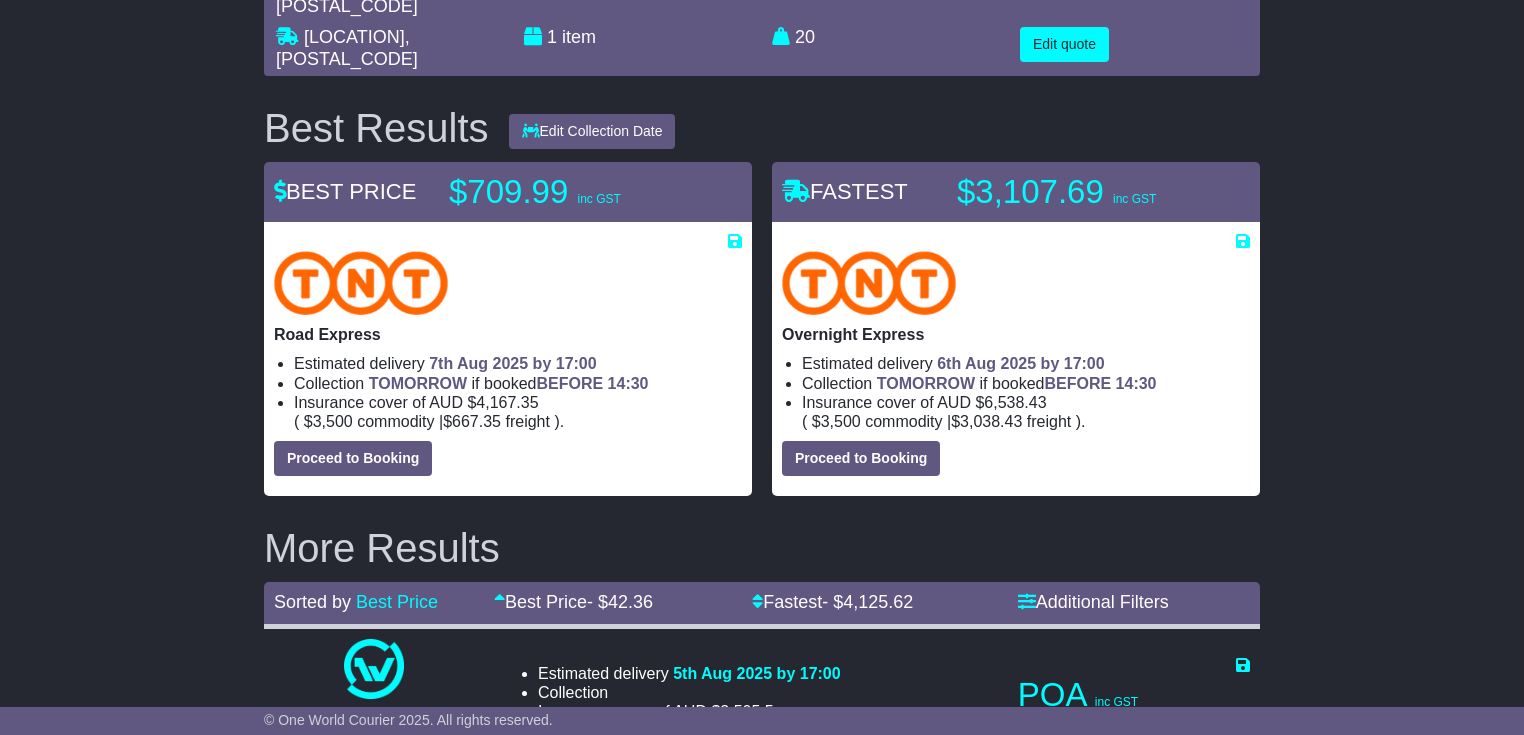 scroll, scrollTop: 0, scrollLeft: 0, axis: both 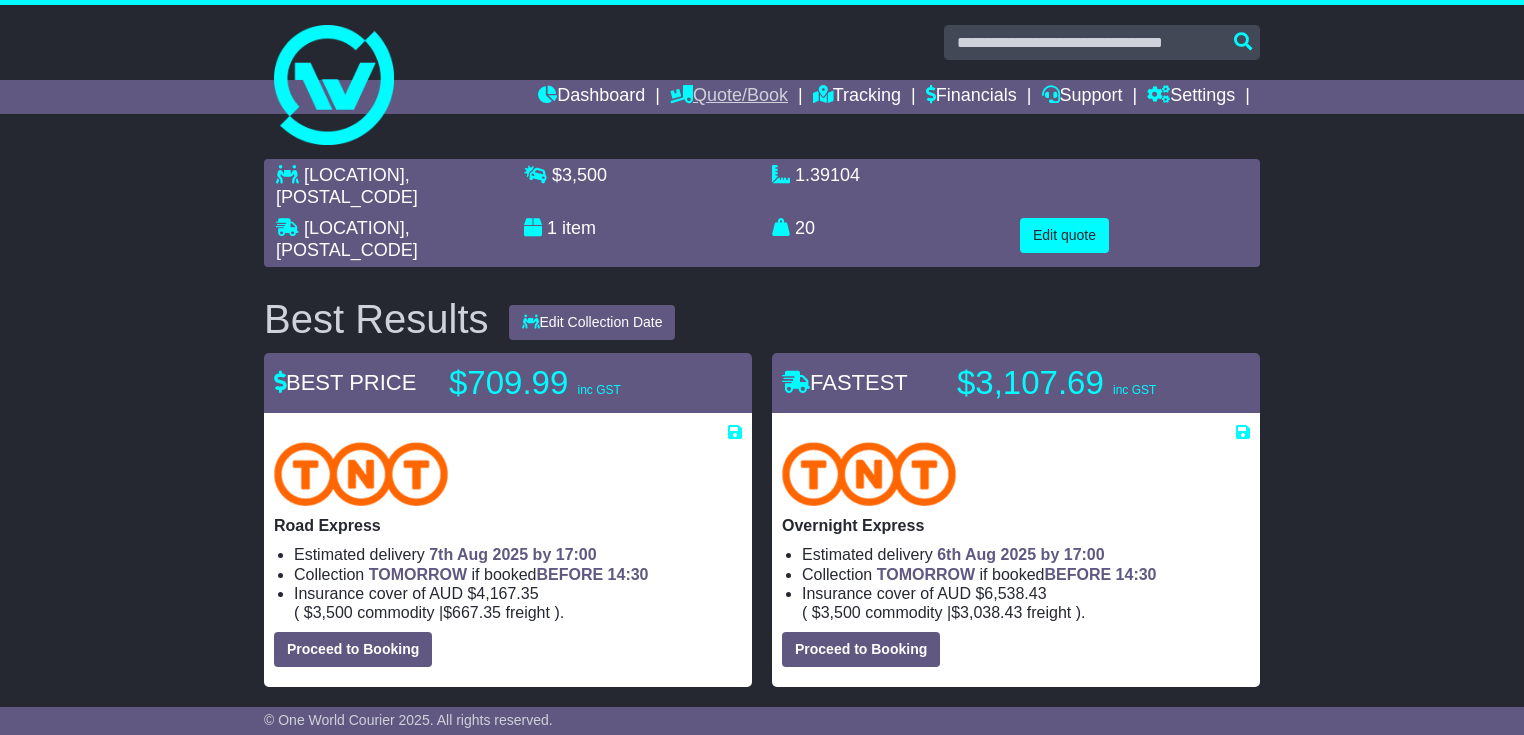 click on "Quote/Book" at bounding box center [729, 97] 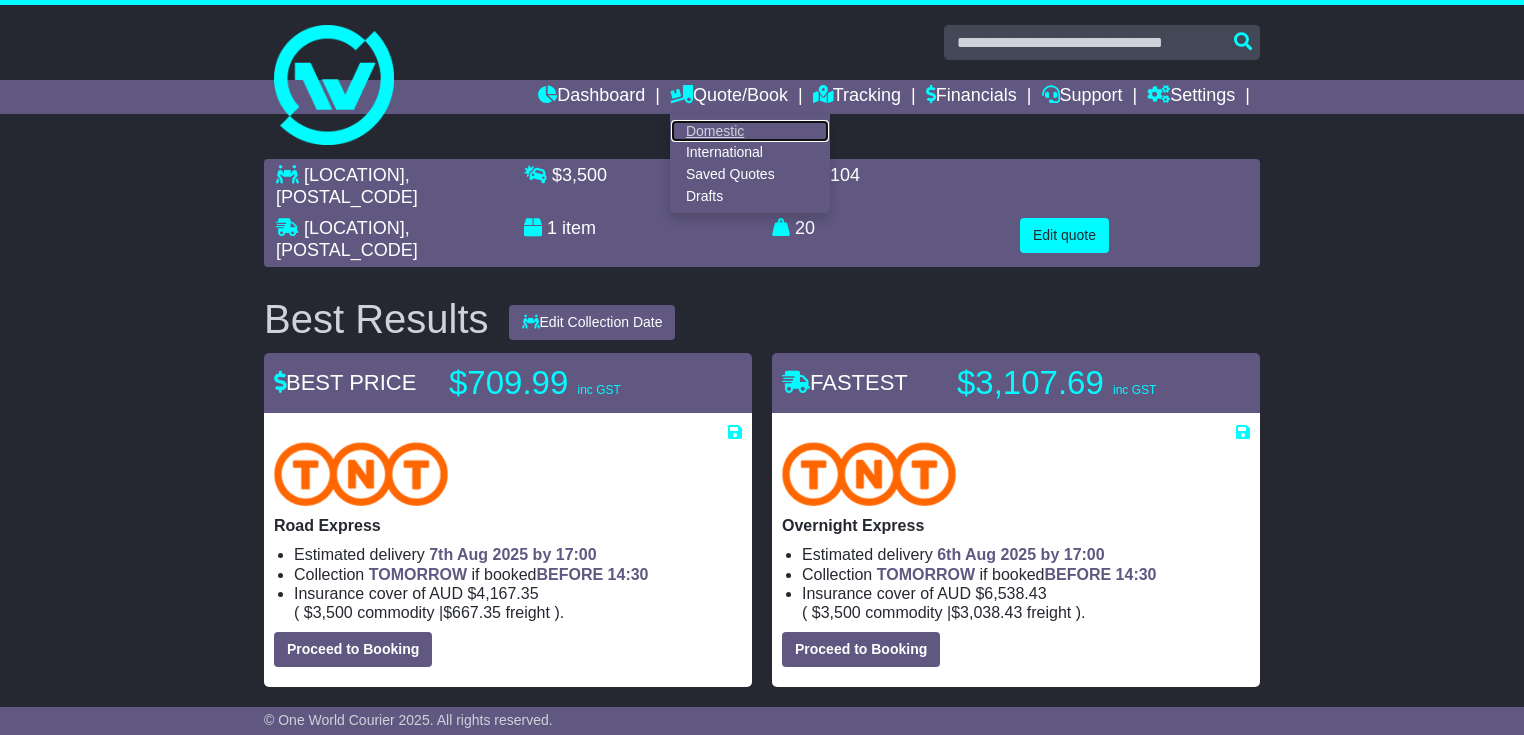 click on "Domestic" at bounding box center [750, 131] 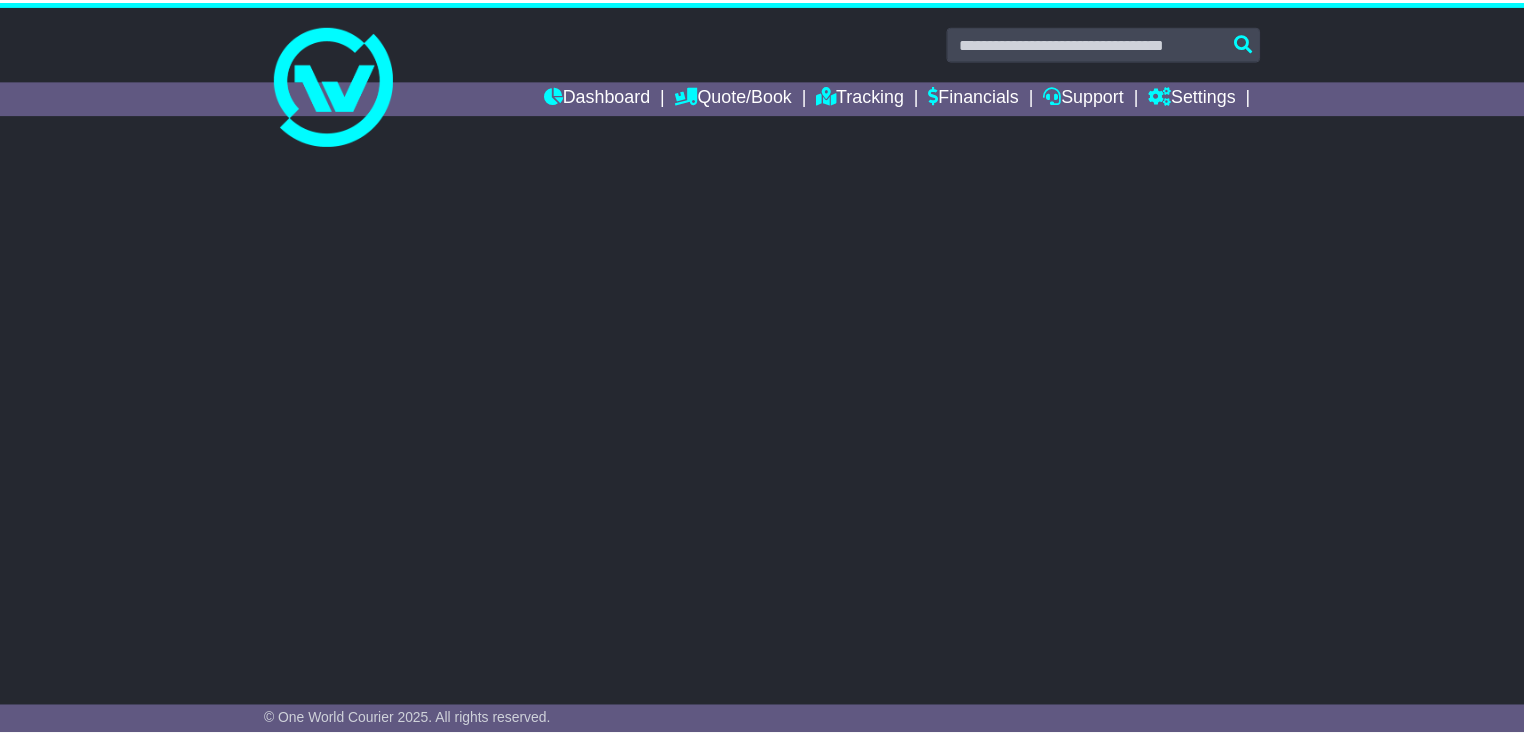 scroll, scrollTop: 0, scrollLeft: 0, axis: both 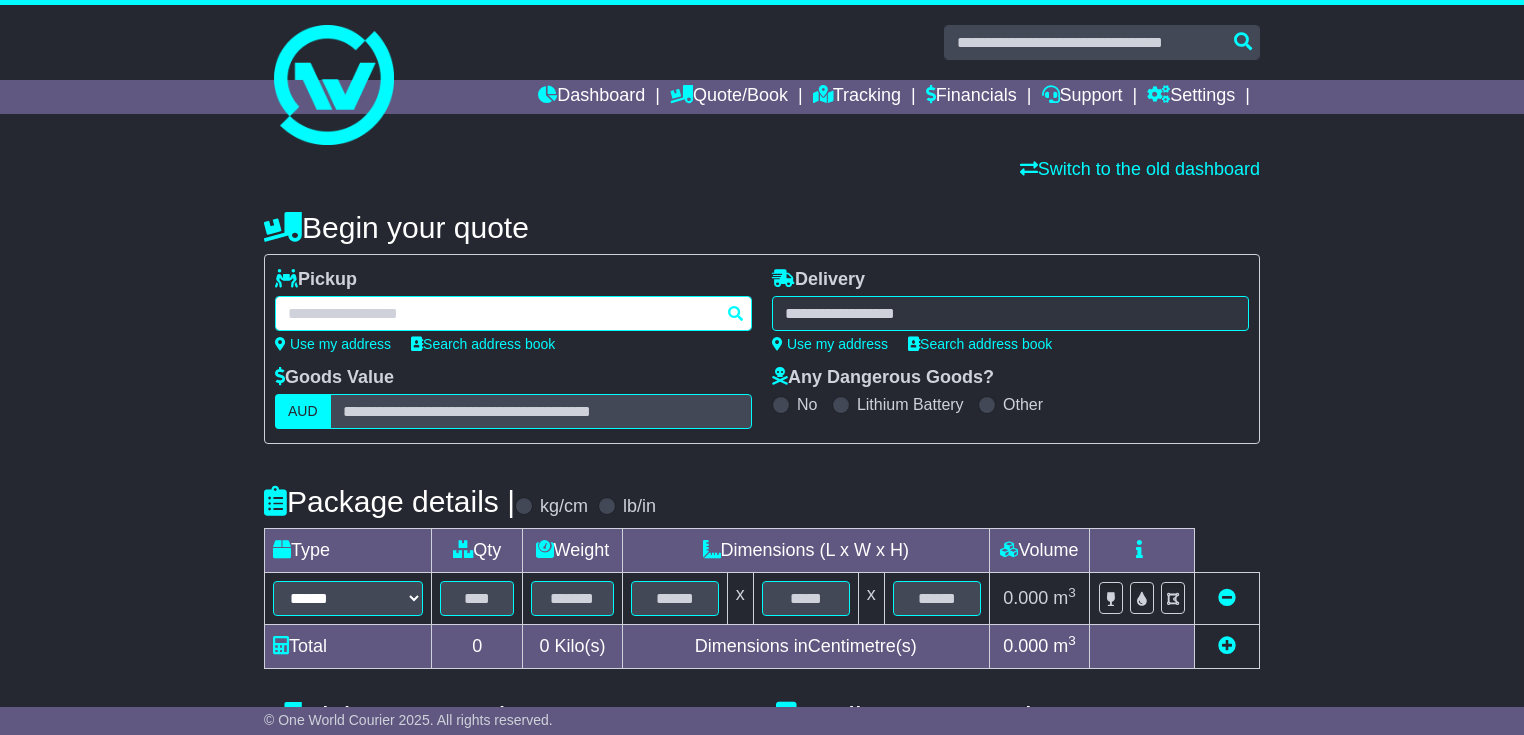 click at bounding box center (513, 313) 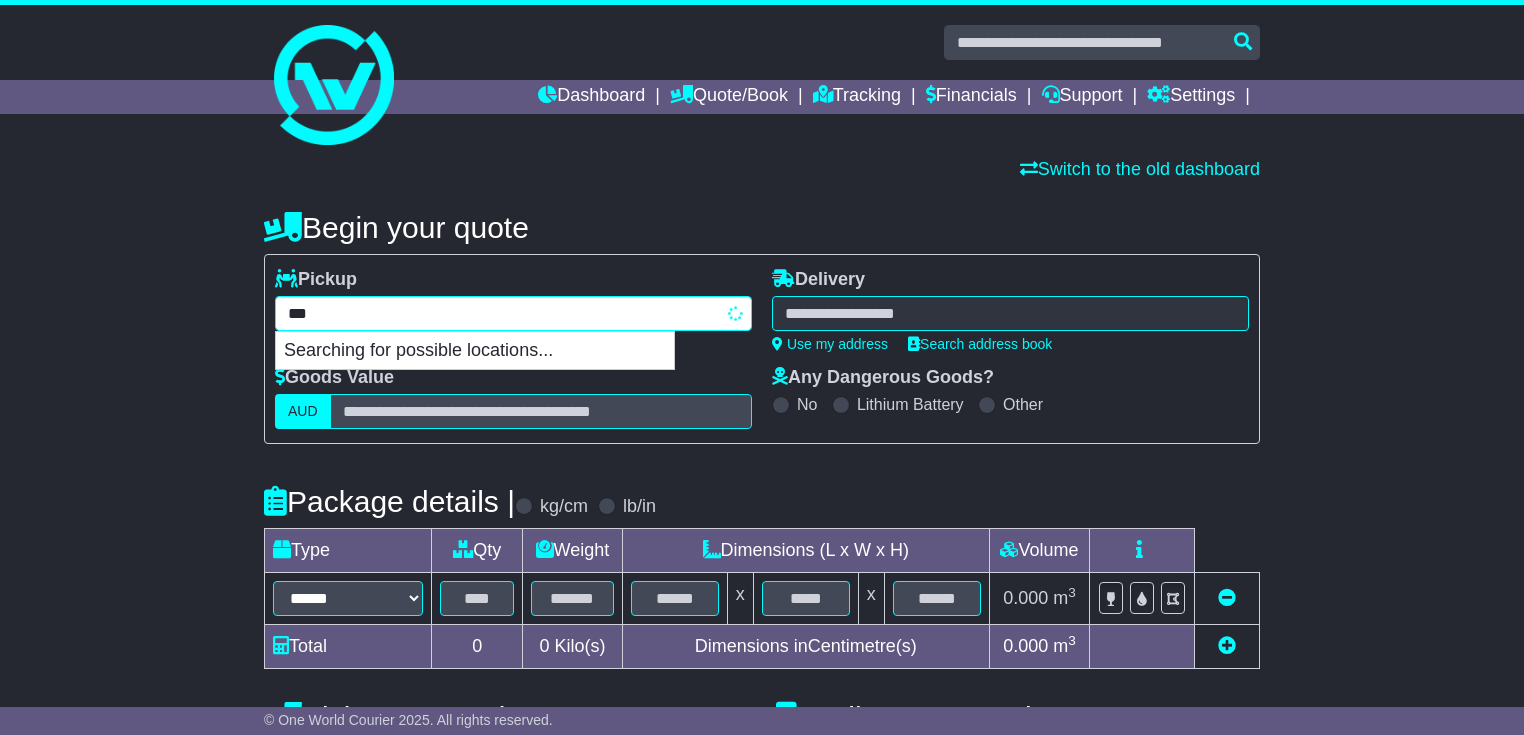 type on "****" 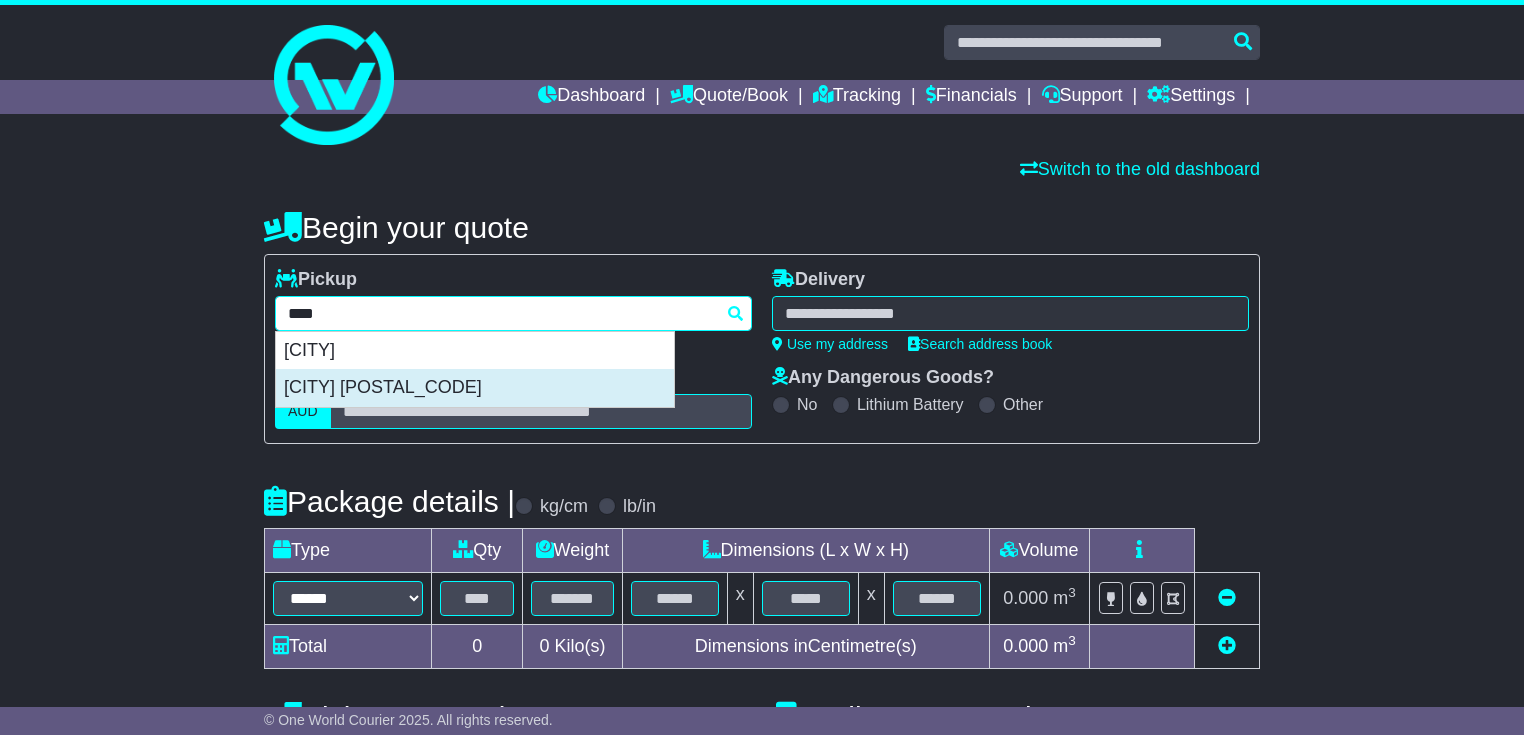 click on "[LOCATION] [POSTAL_CODE]" at bounding box center [475, 388] 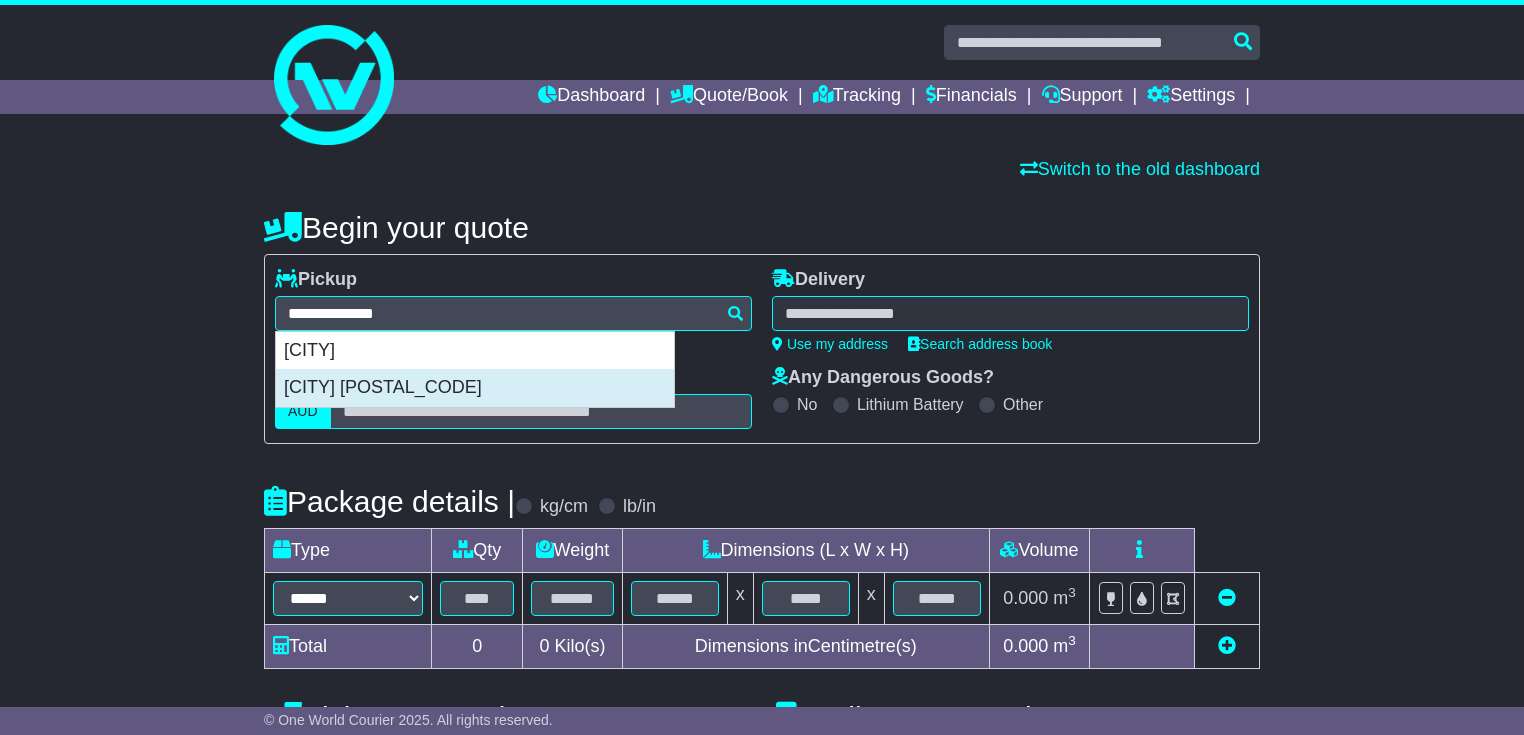 type on "**********" 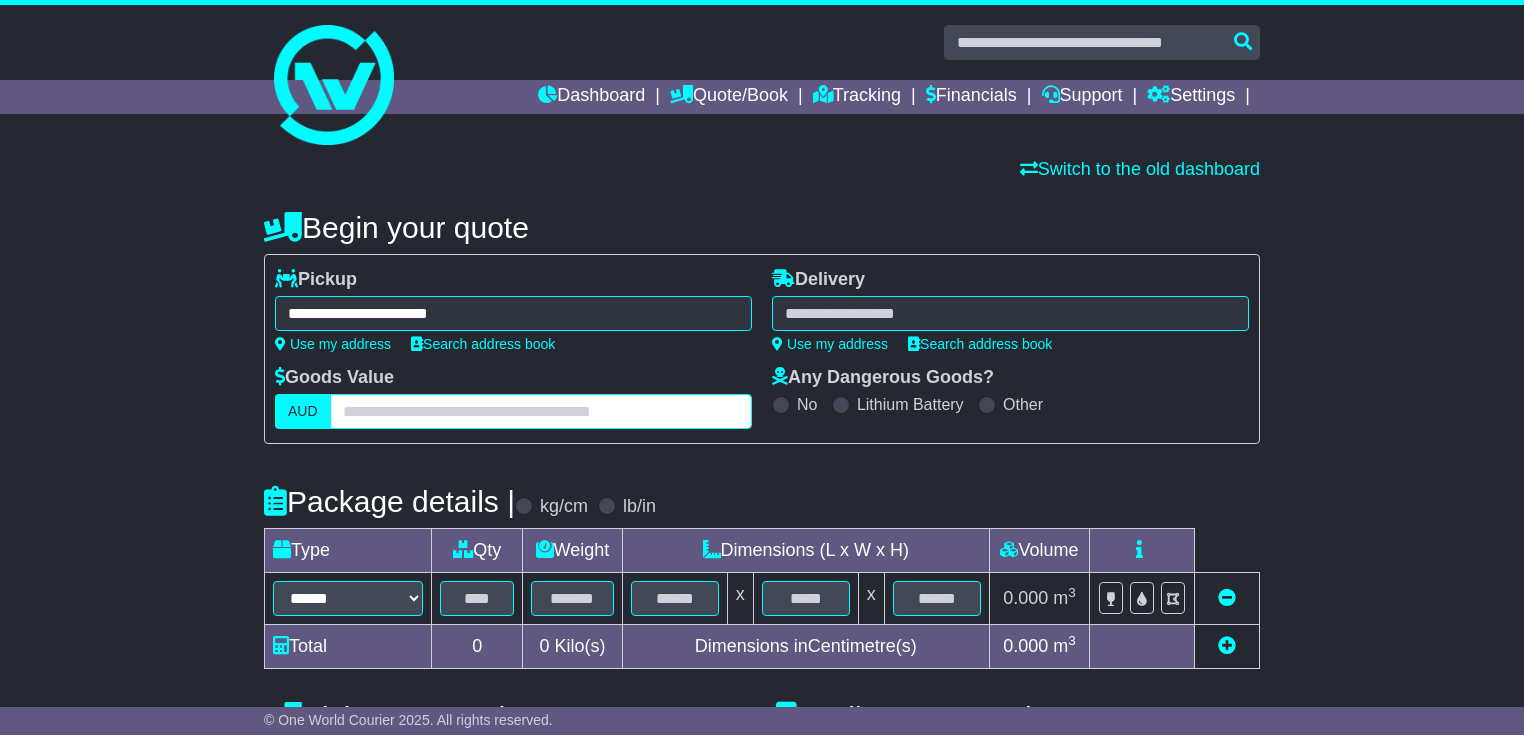 click at bounding box center (541, 411) 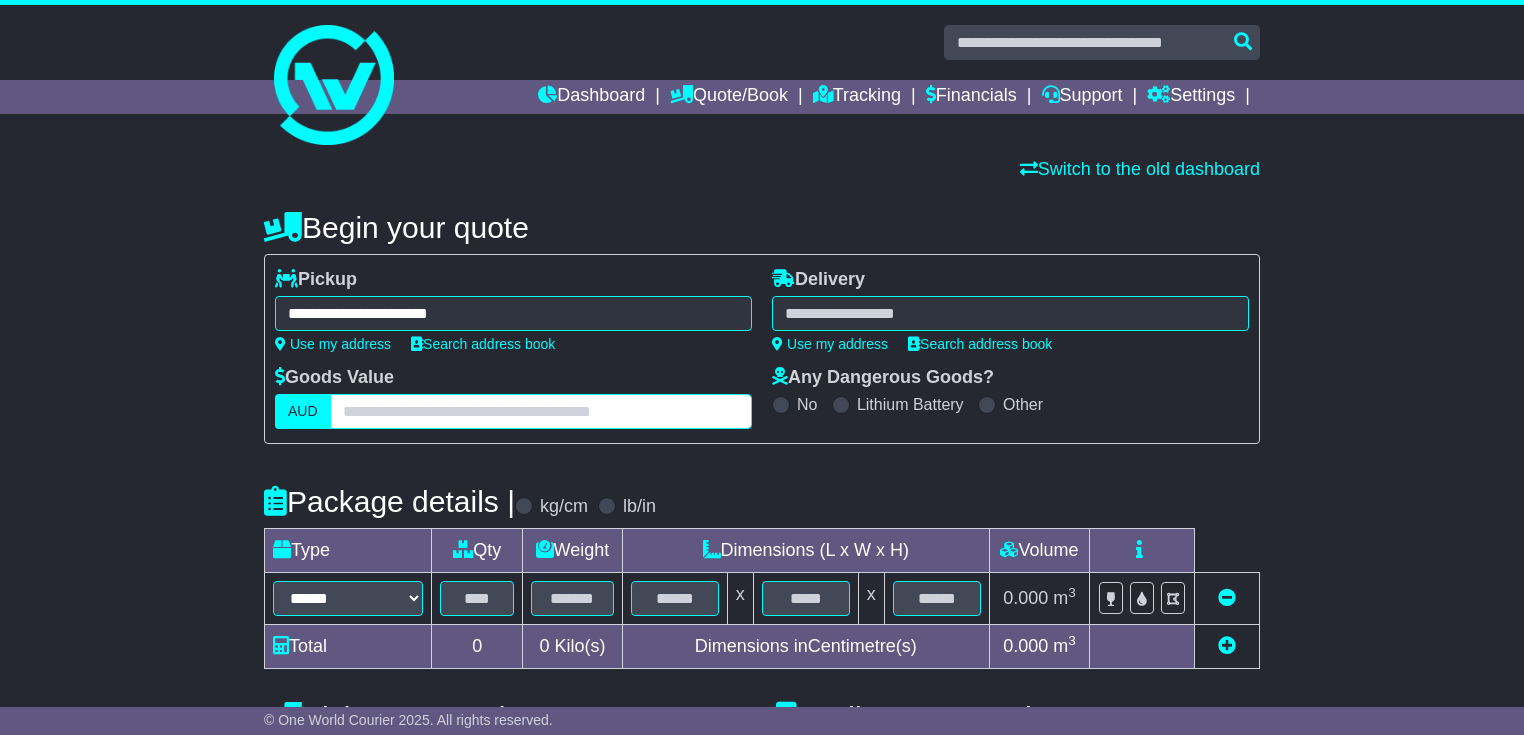 click at bounding box center (541, 411) 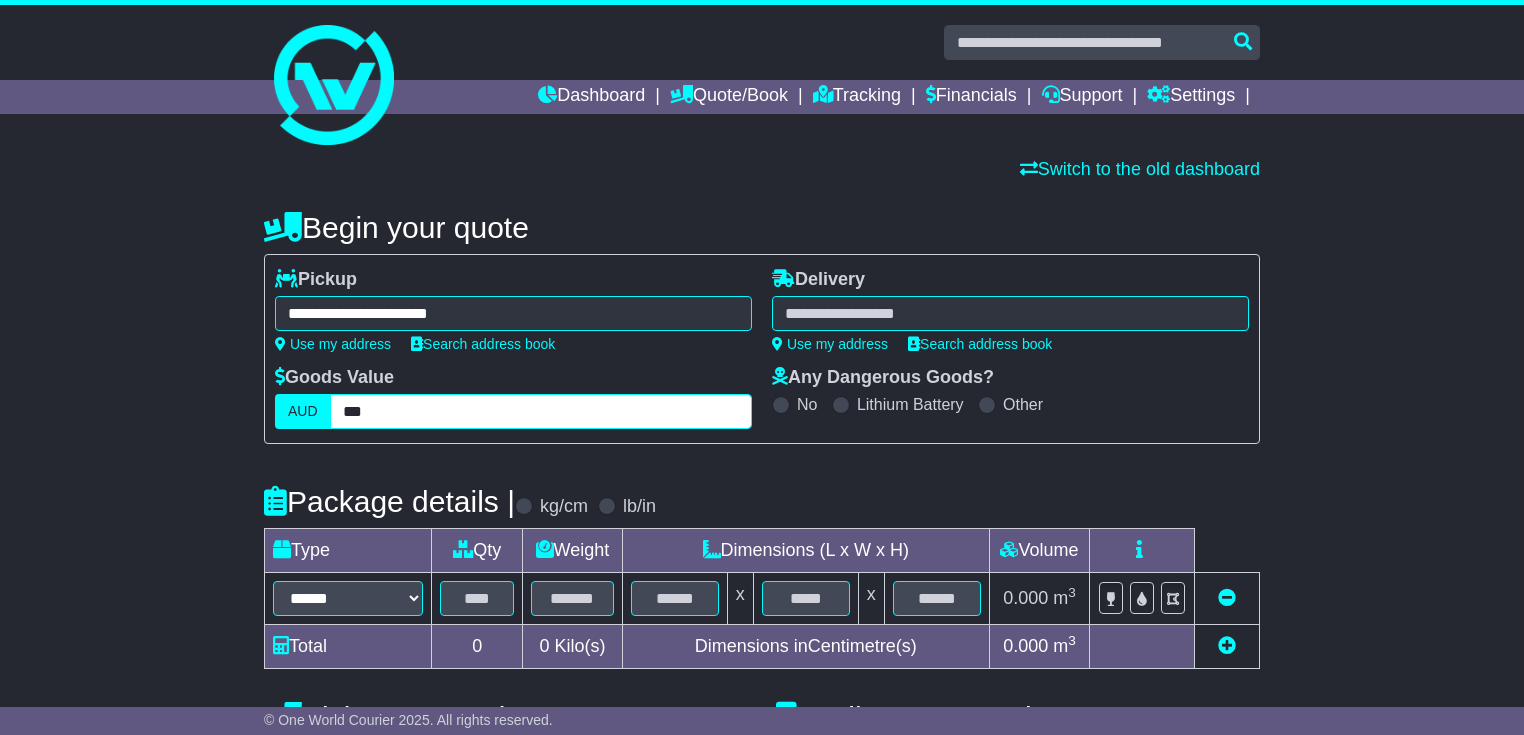 type on "***" 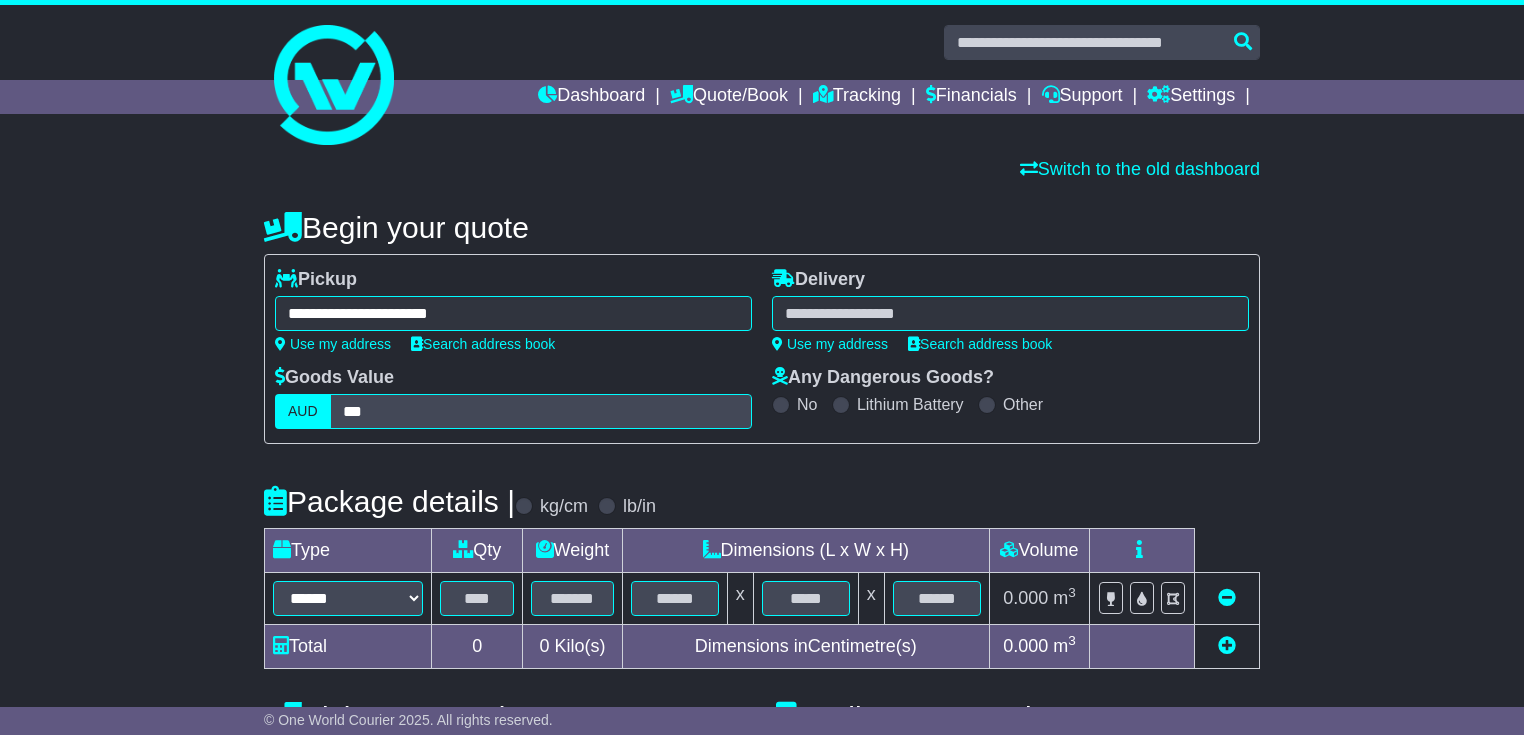 click at bounding box center (1010, 313) 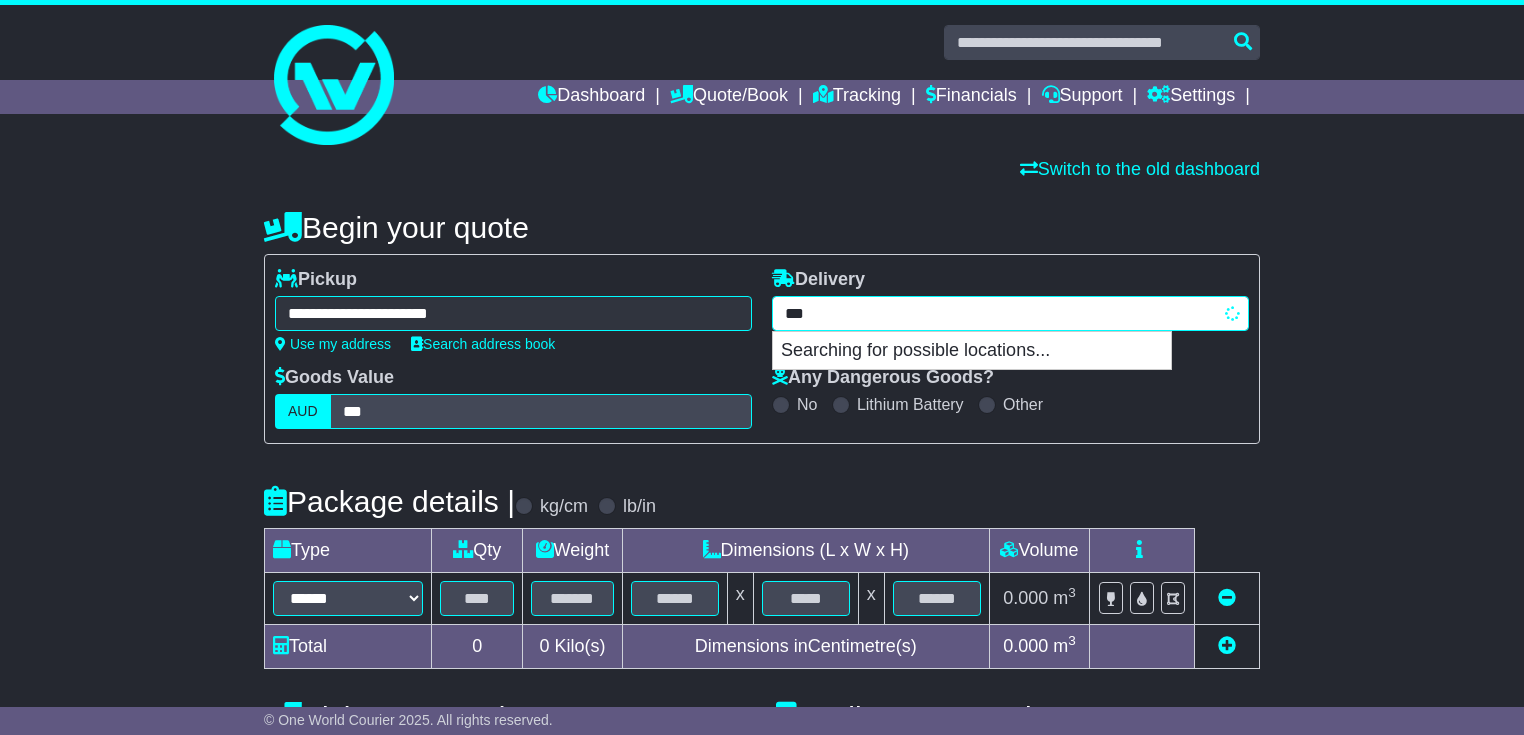 type on "****" 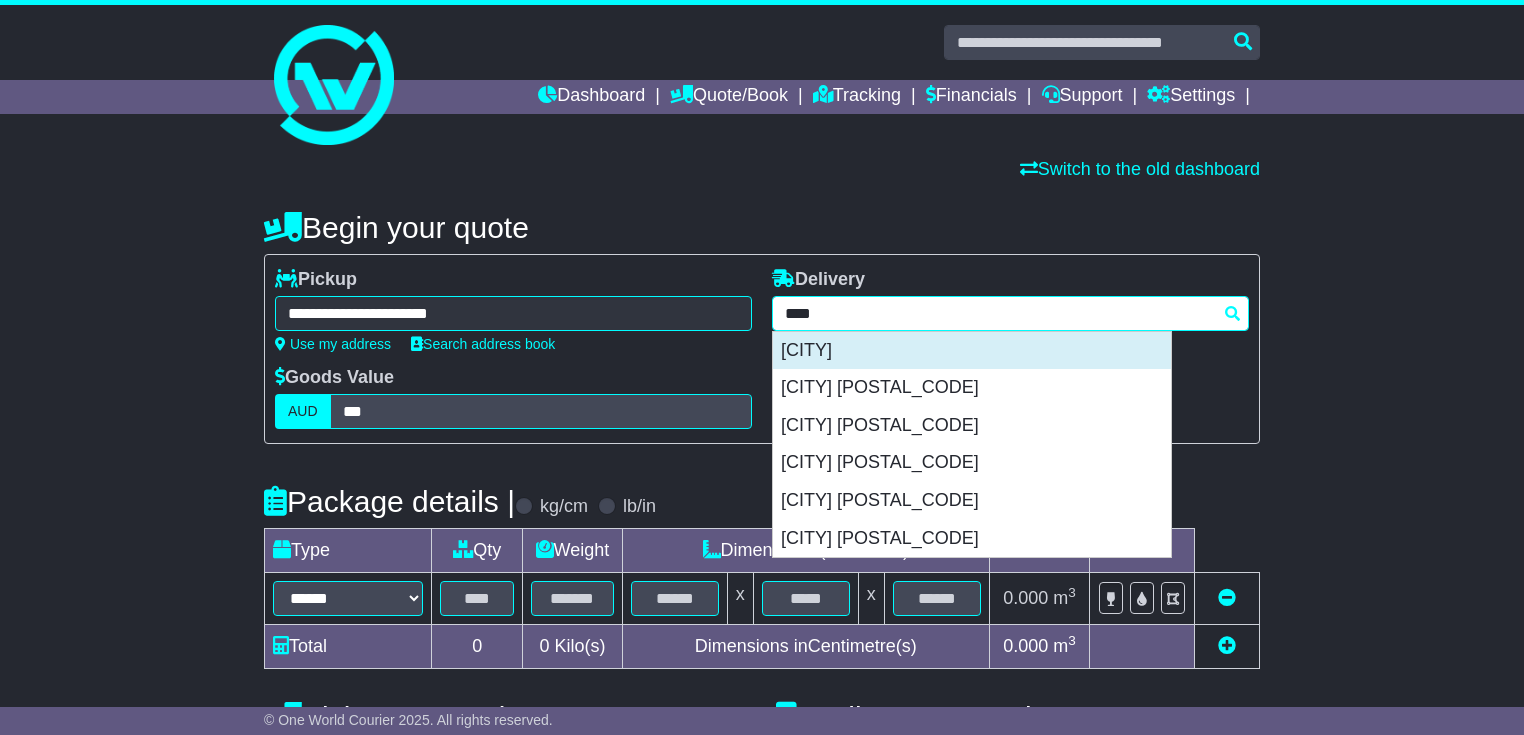 click on "[LOCATION]" at bounding box center (972, 351) 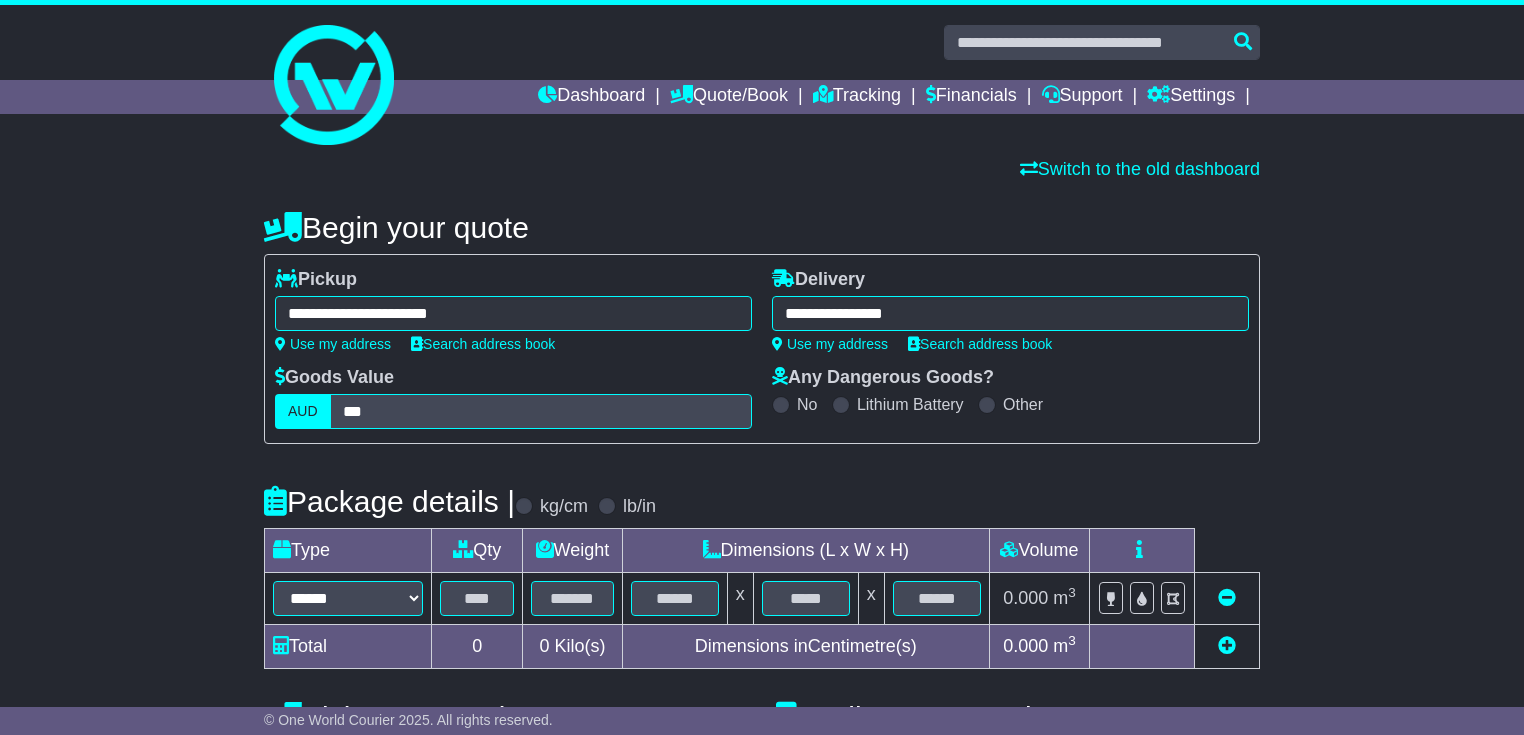 type on "**********" 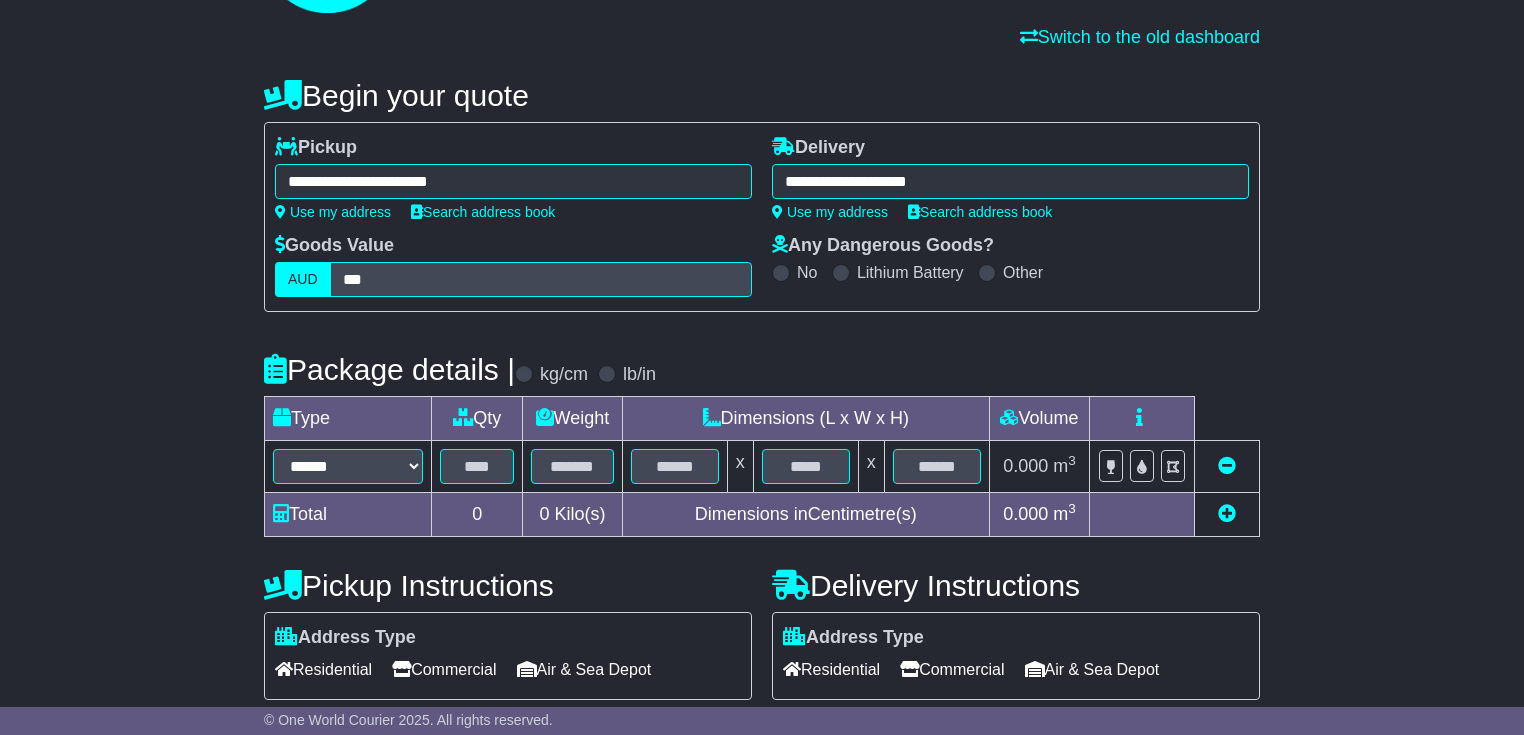 scroll, scrollTop: 160, scrollLeft: 0, axis: vertical 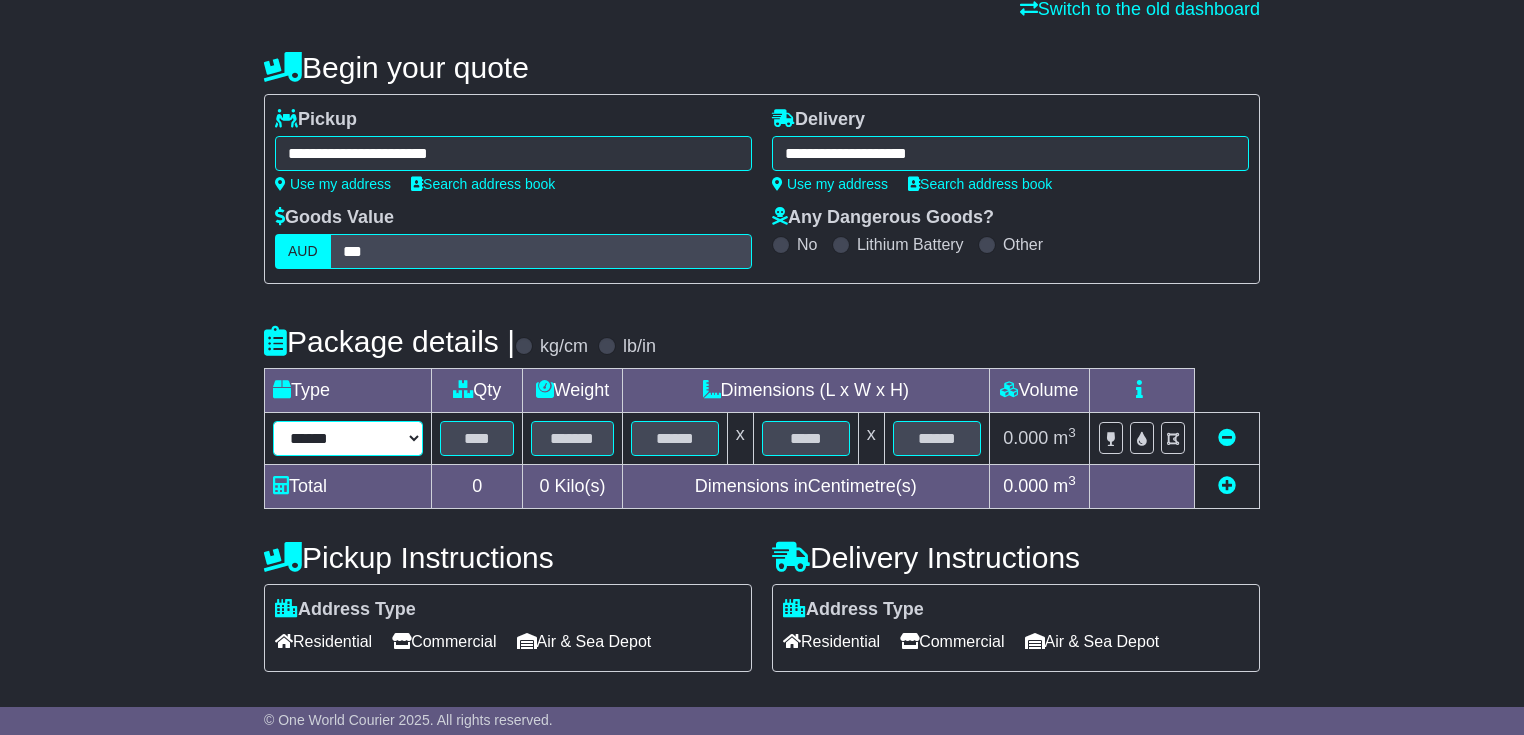 click on "****** ****** *** ******** ***** **** **** ****** *** *******" at bounding box center (348, 438) 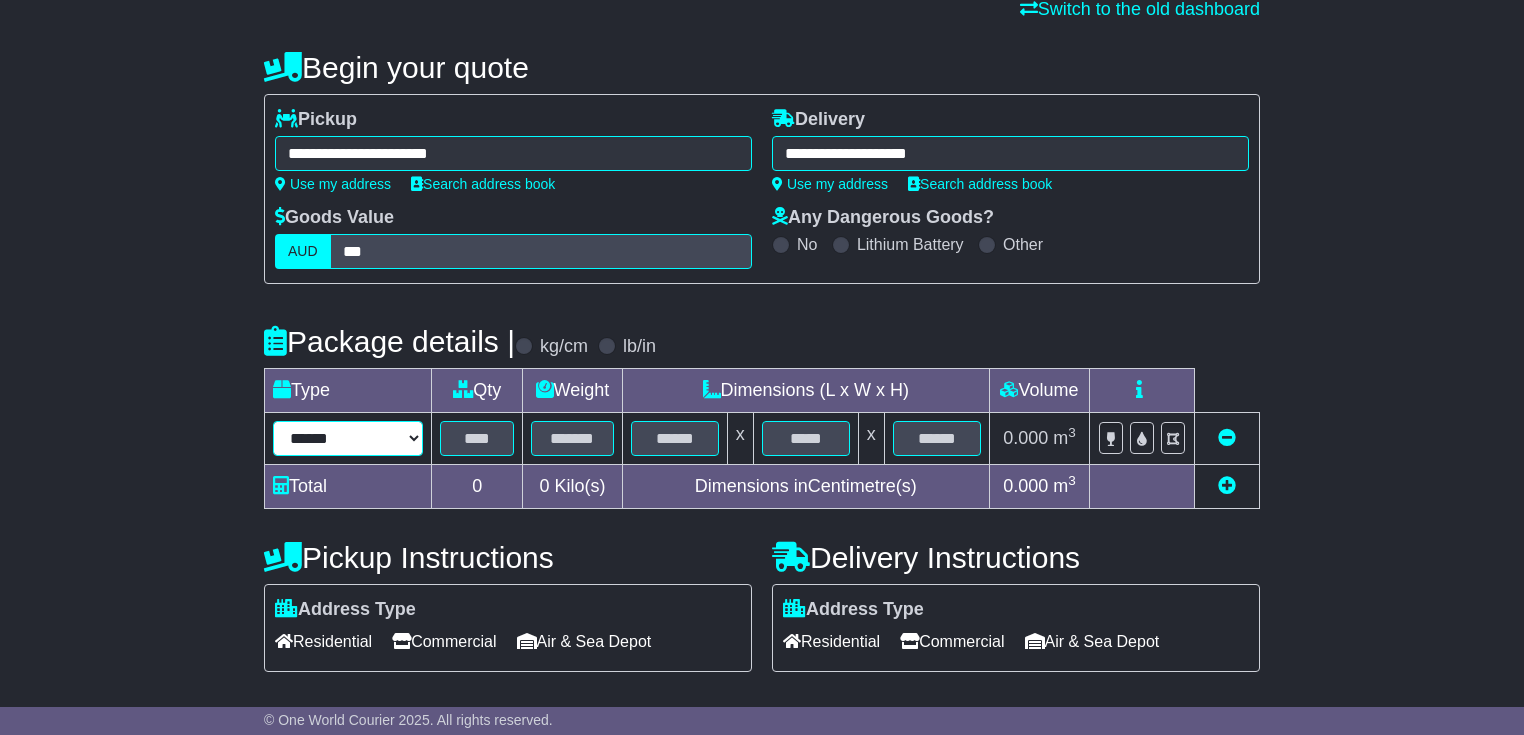 select on "*****" 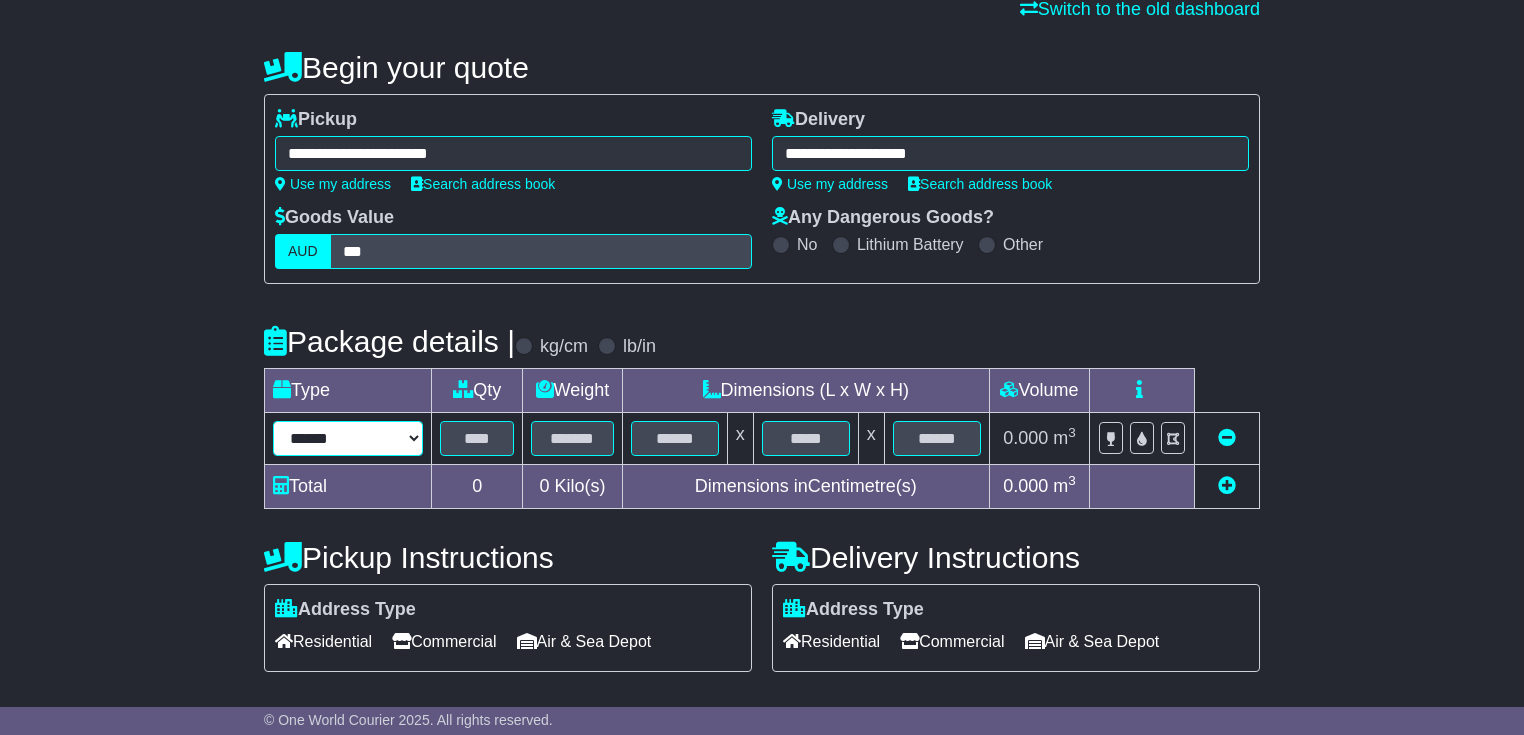 click on "****** ****** *** ******** ***** **** **** ****** *** *******" at bounding box center [348, 438] 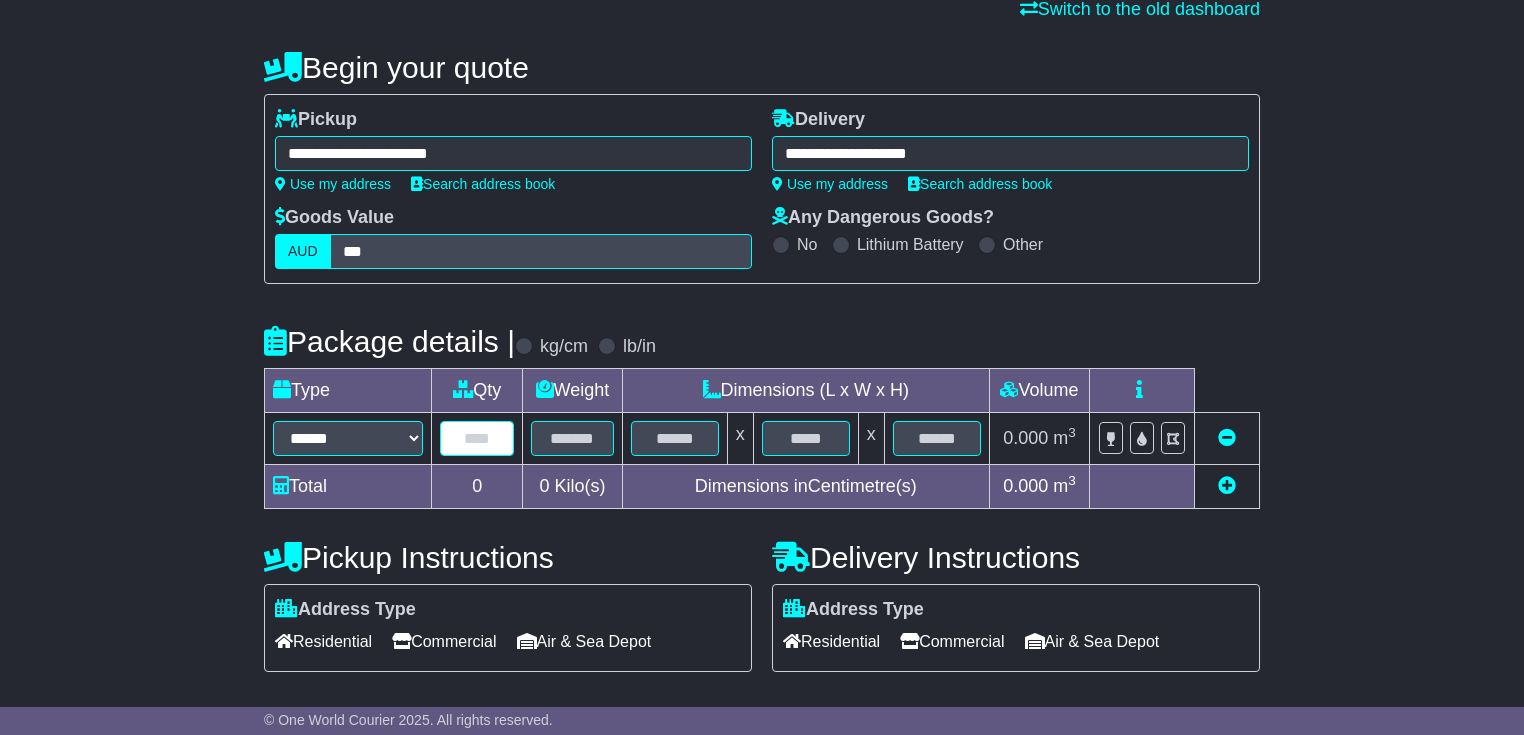click at bounding box center [477, 438] 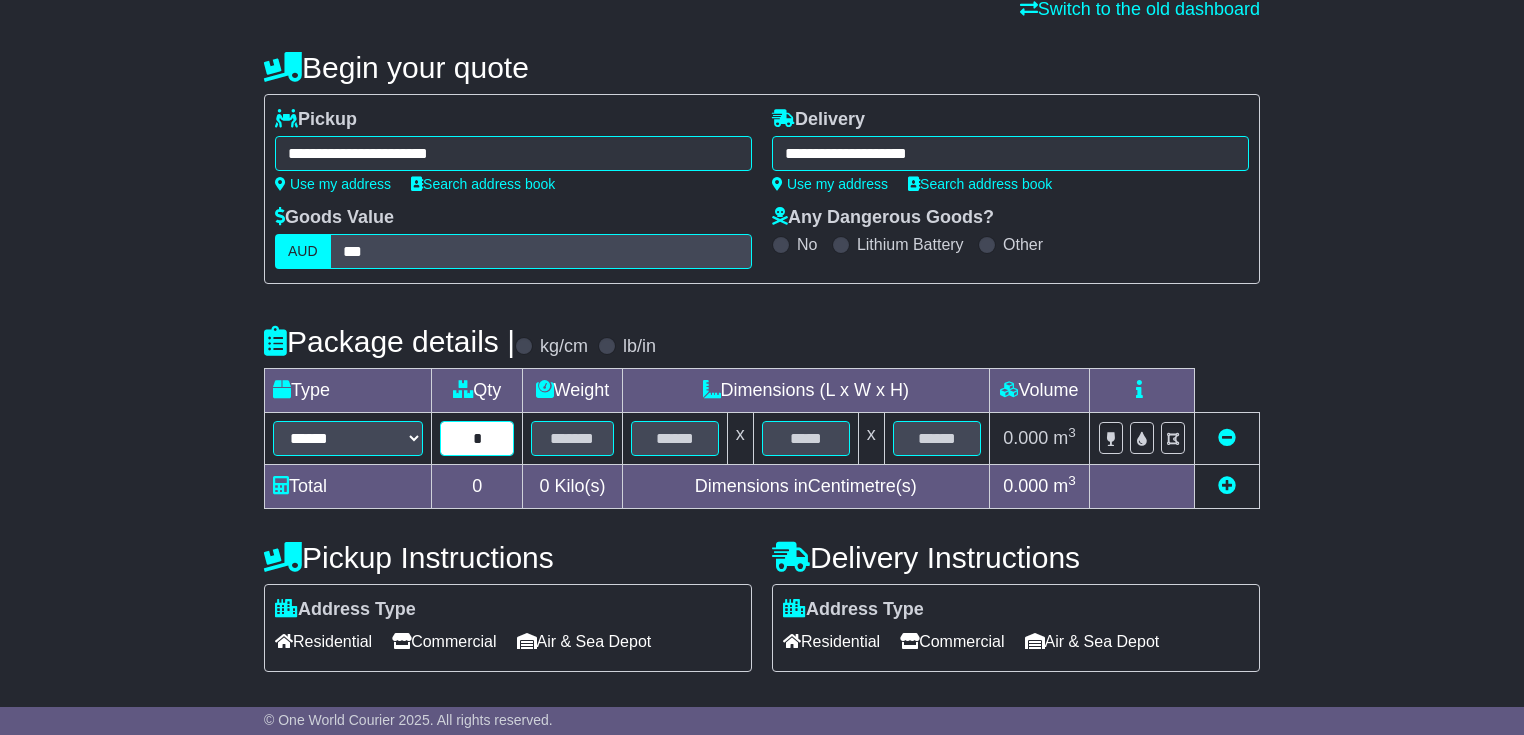 type on "*" 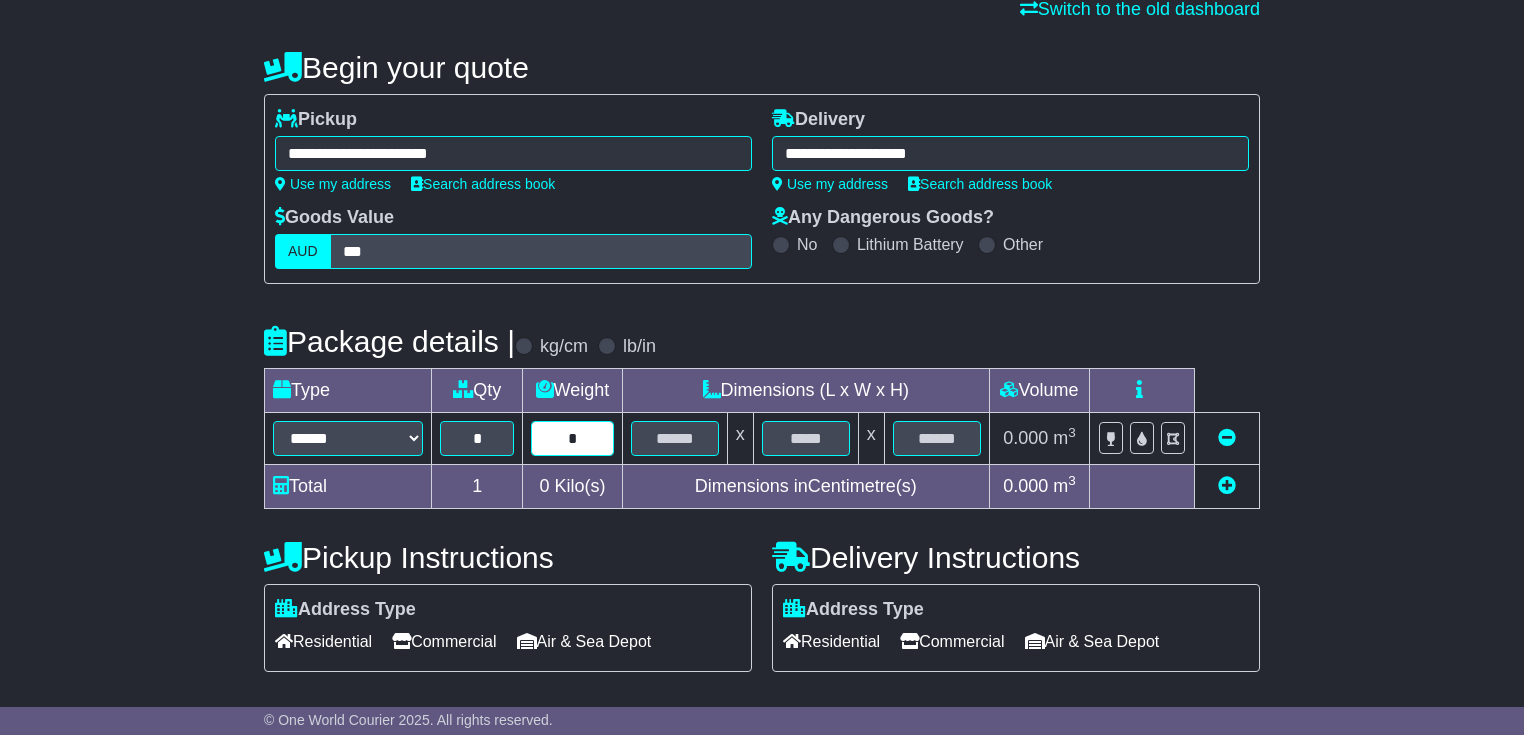 type on "*" 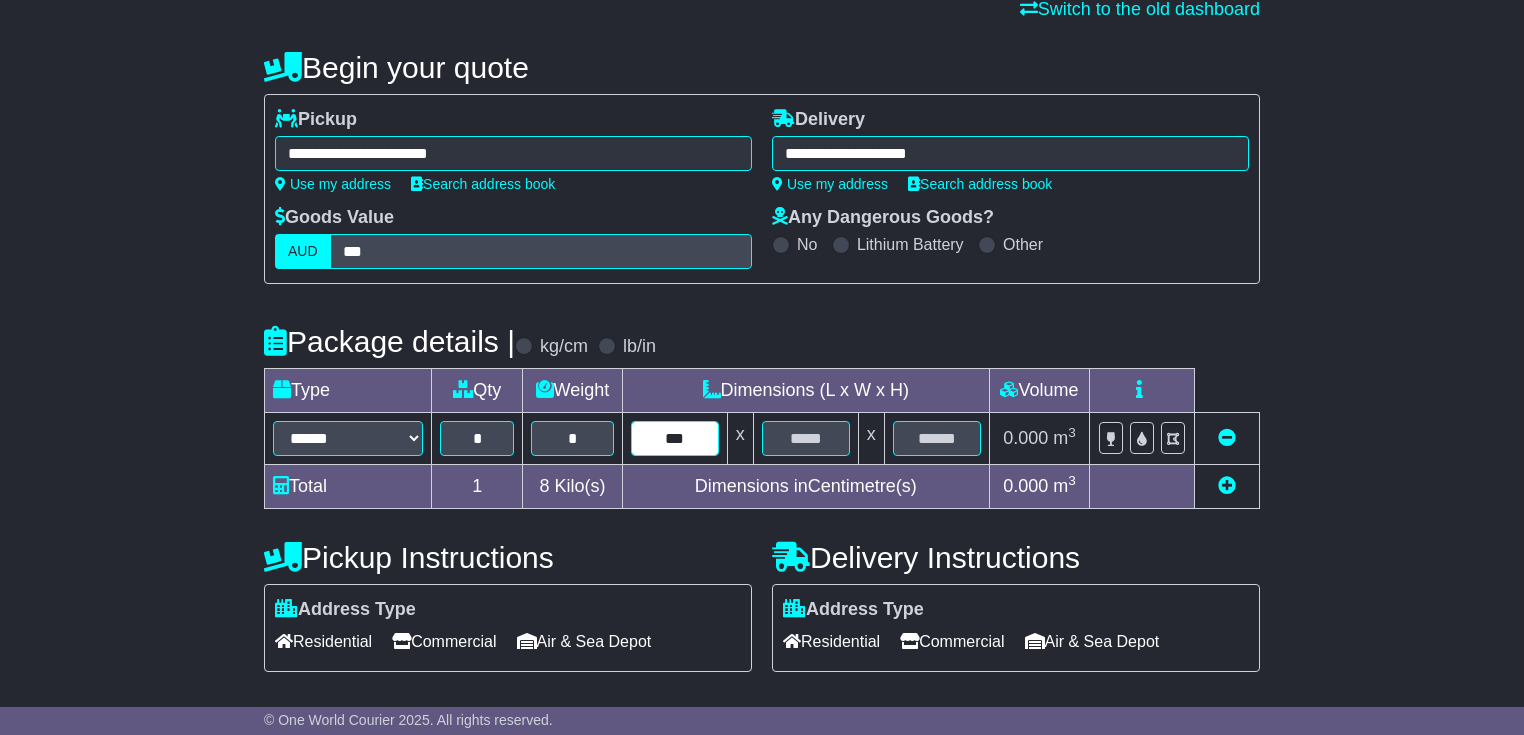 type on "***" 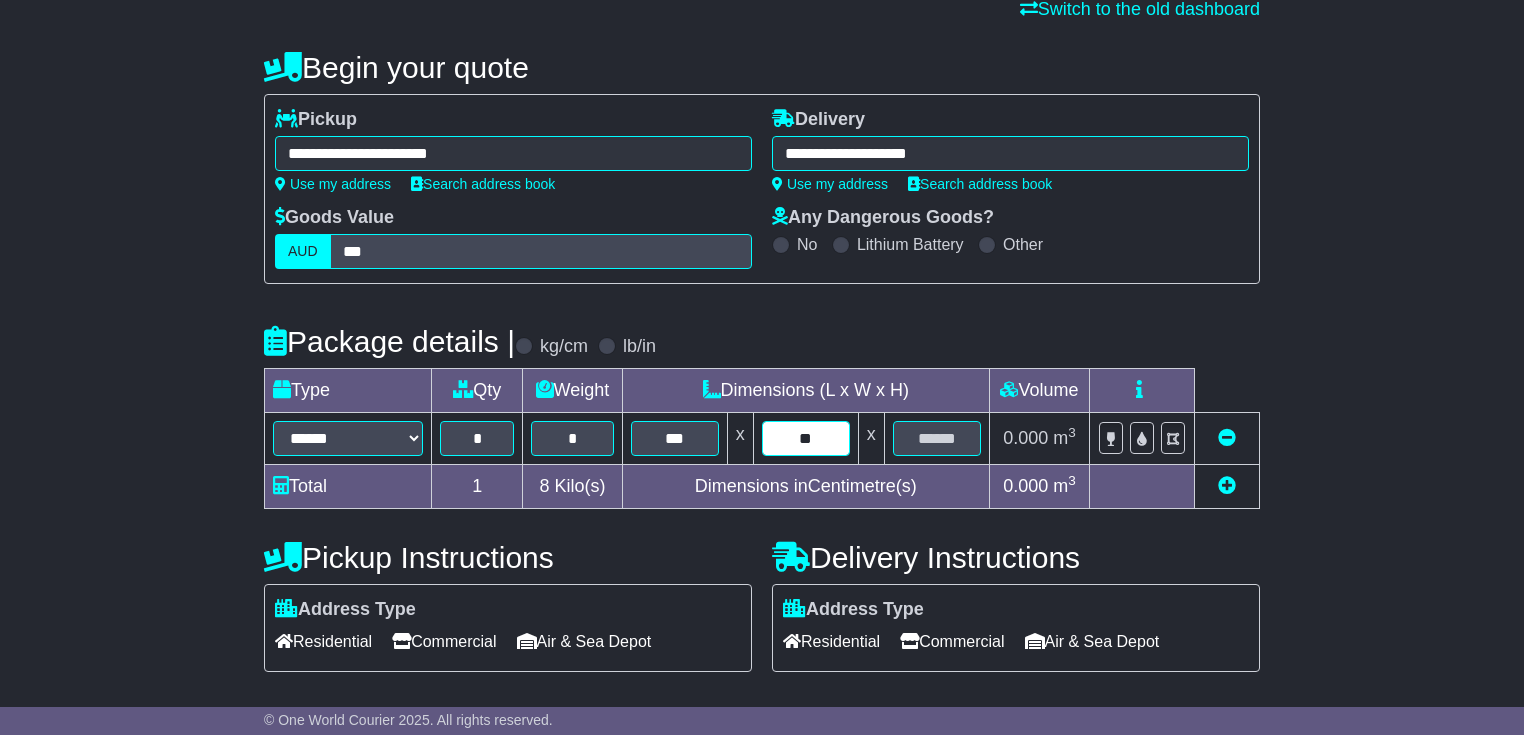 type on "*" 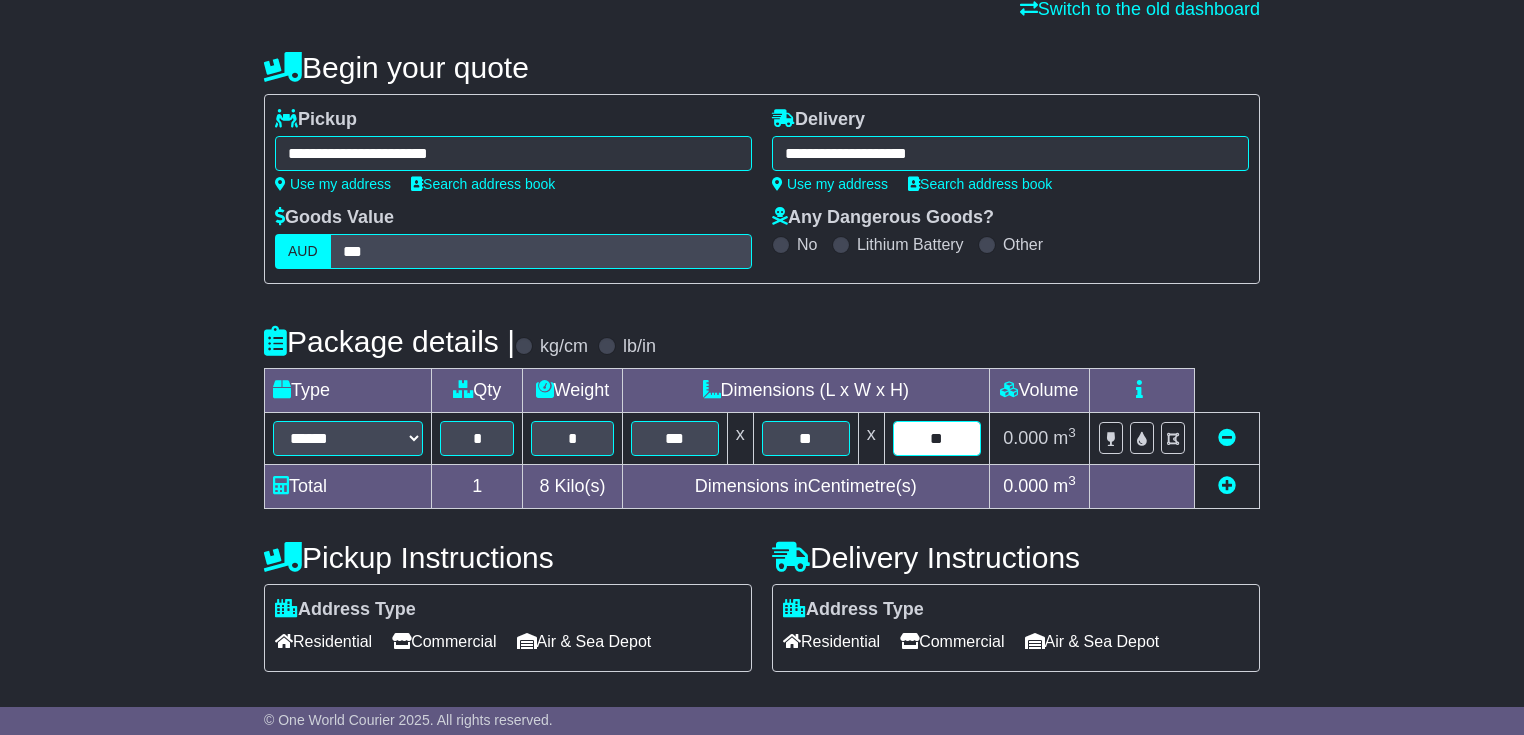 type on "**" 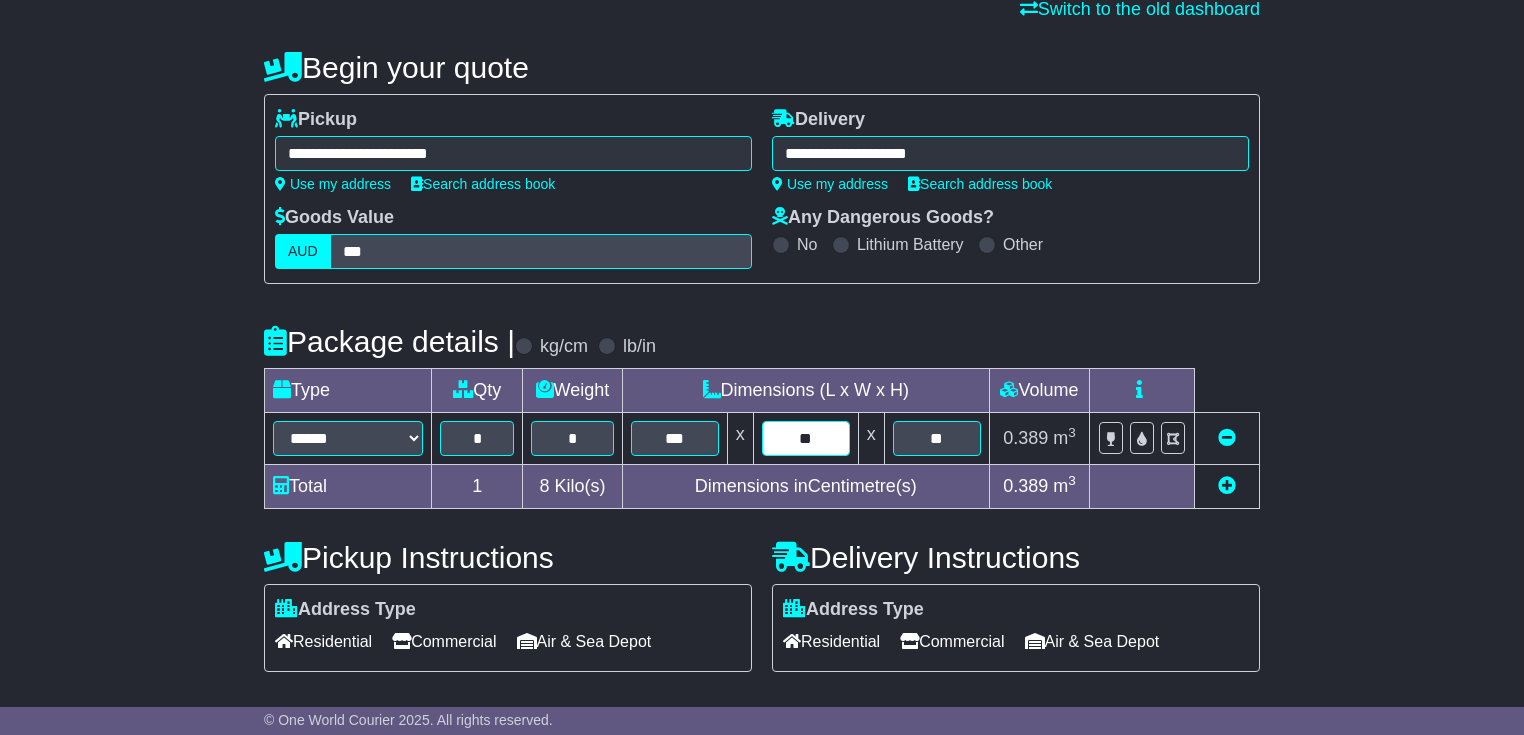 click on "**" at bounding box center (806, 438) 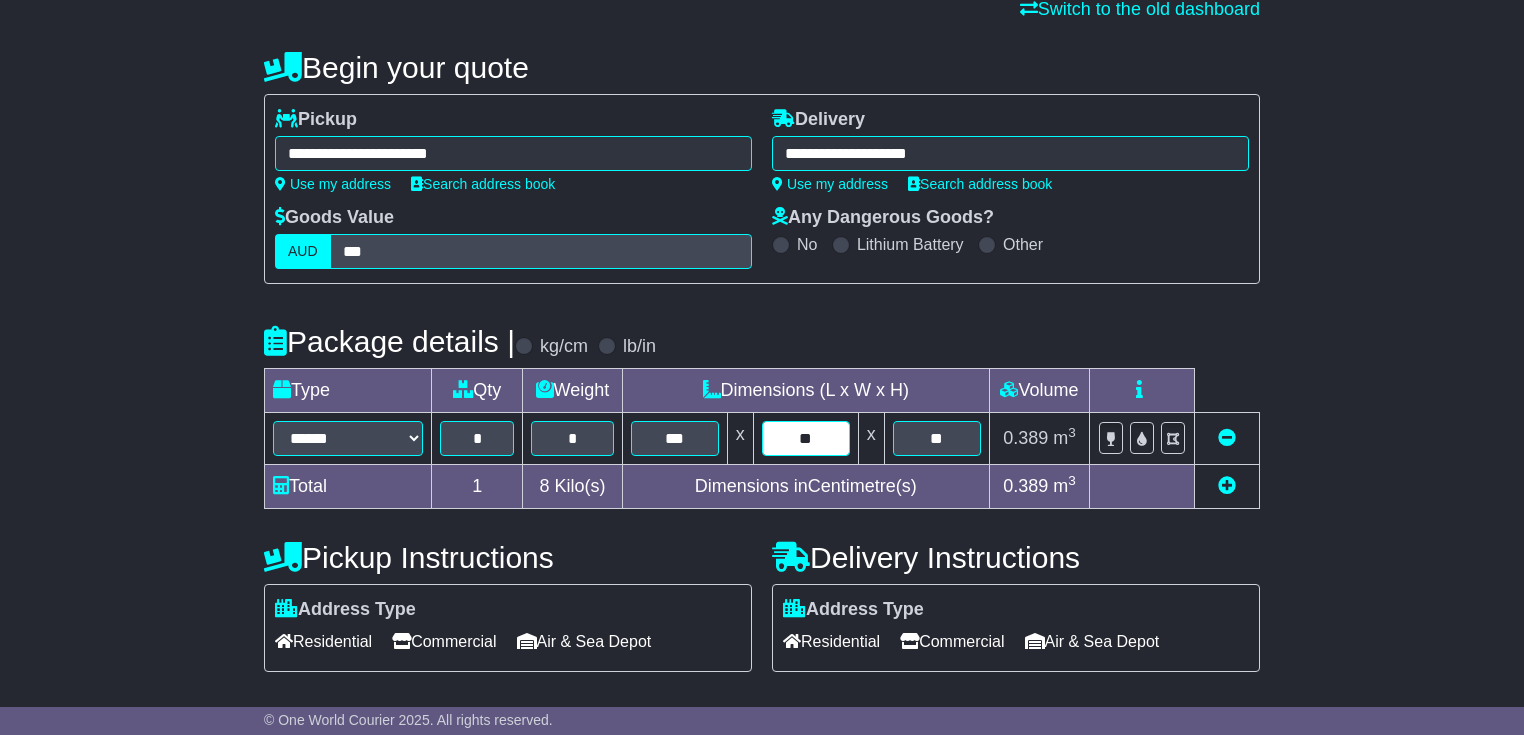 type on "**" 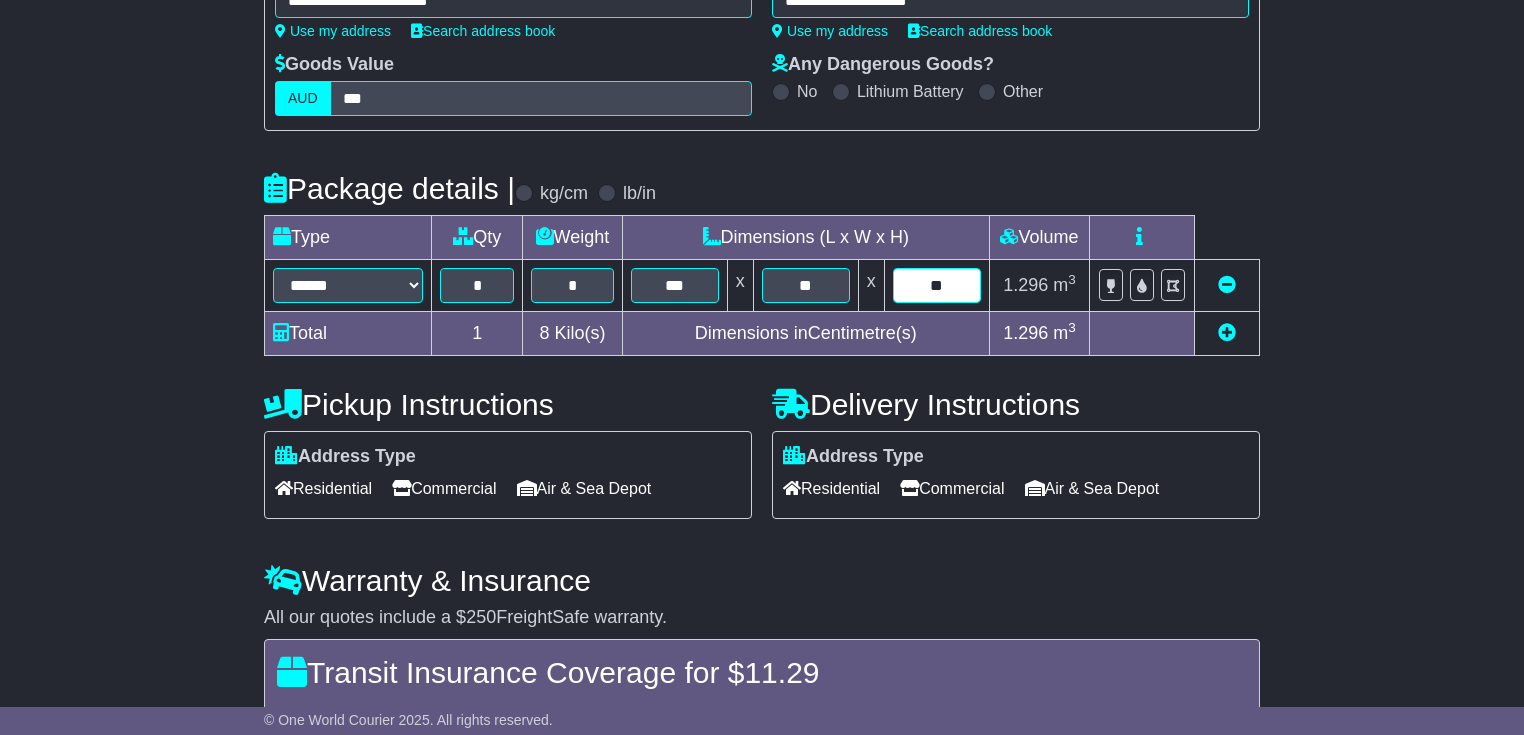 scroll, scrollTop: 320, scrollLeft: 0, axis: vertical 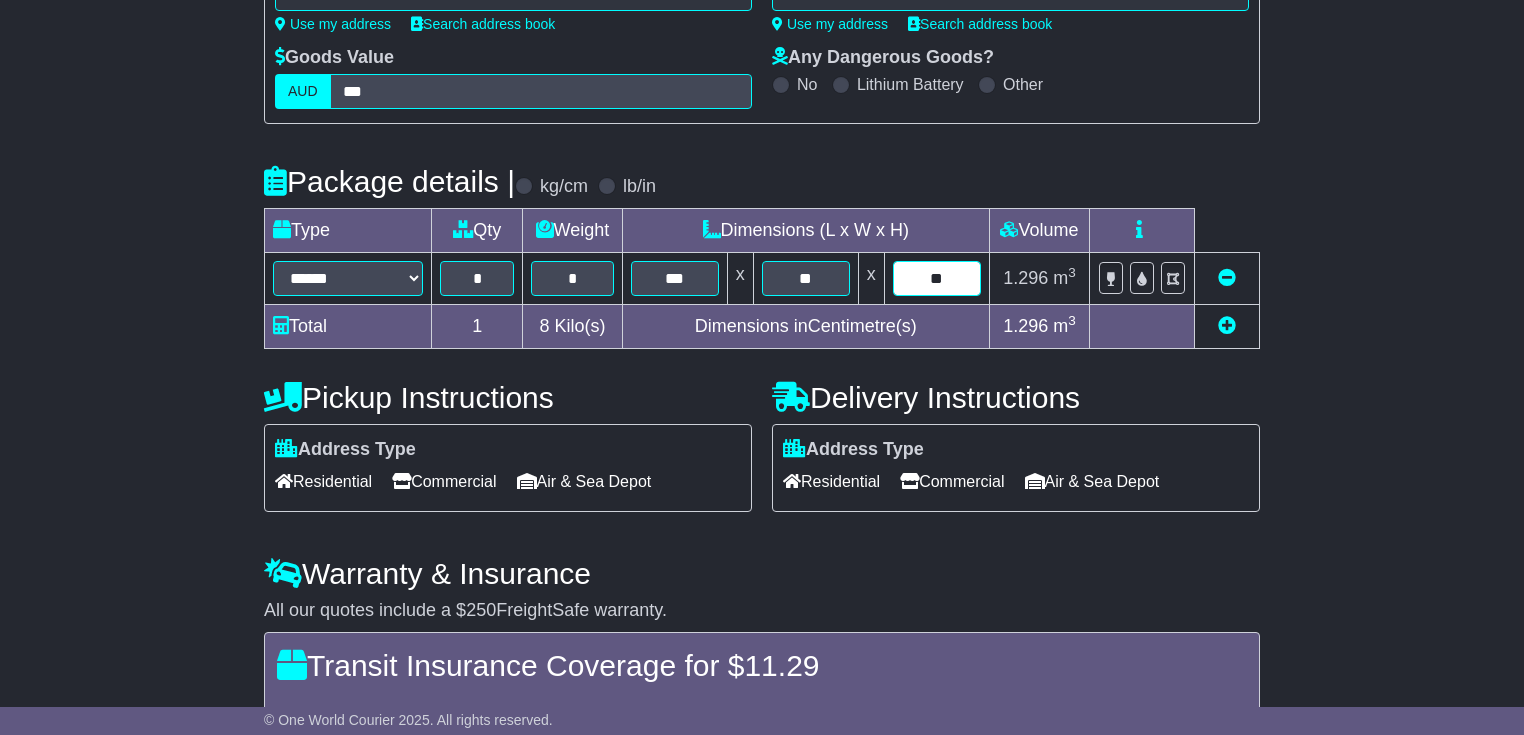 type on "**" 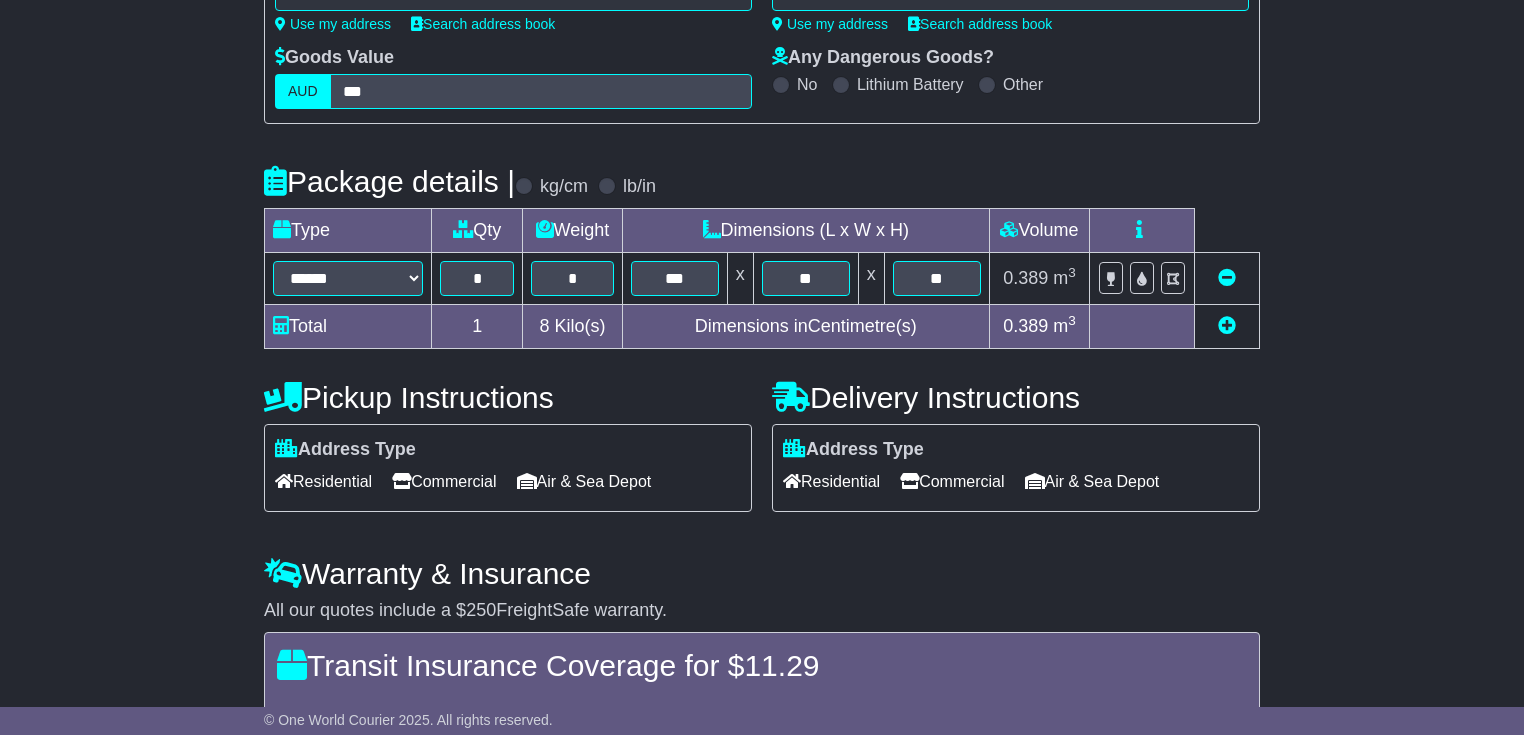 click on "Commercial" at bounding box center (444, 481) 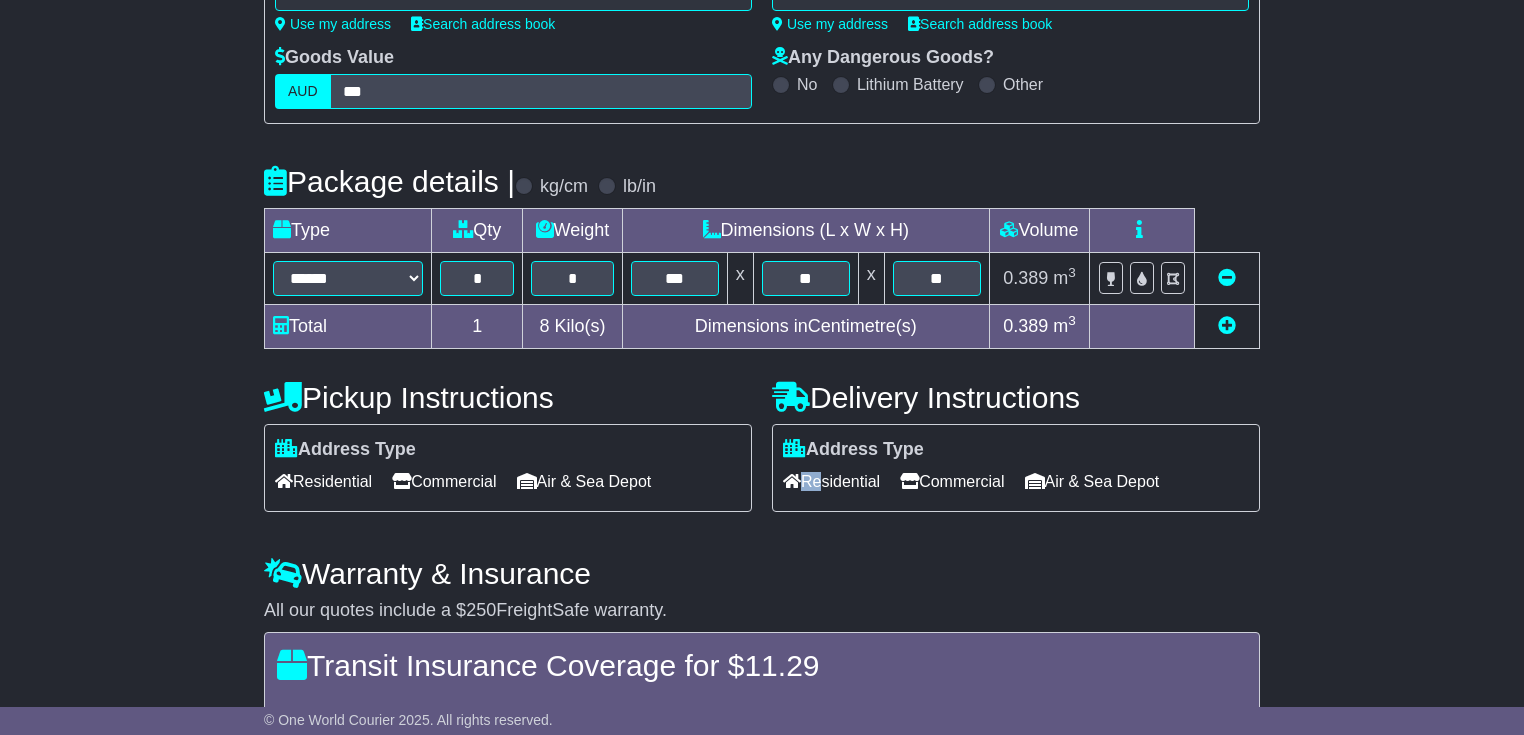 click on "Residential" at bounding box center (831, 481) 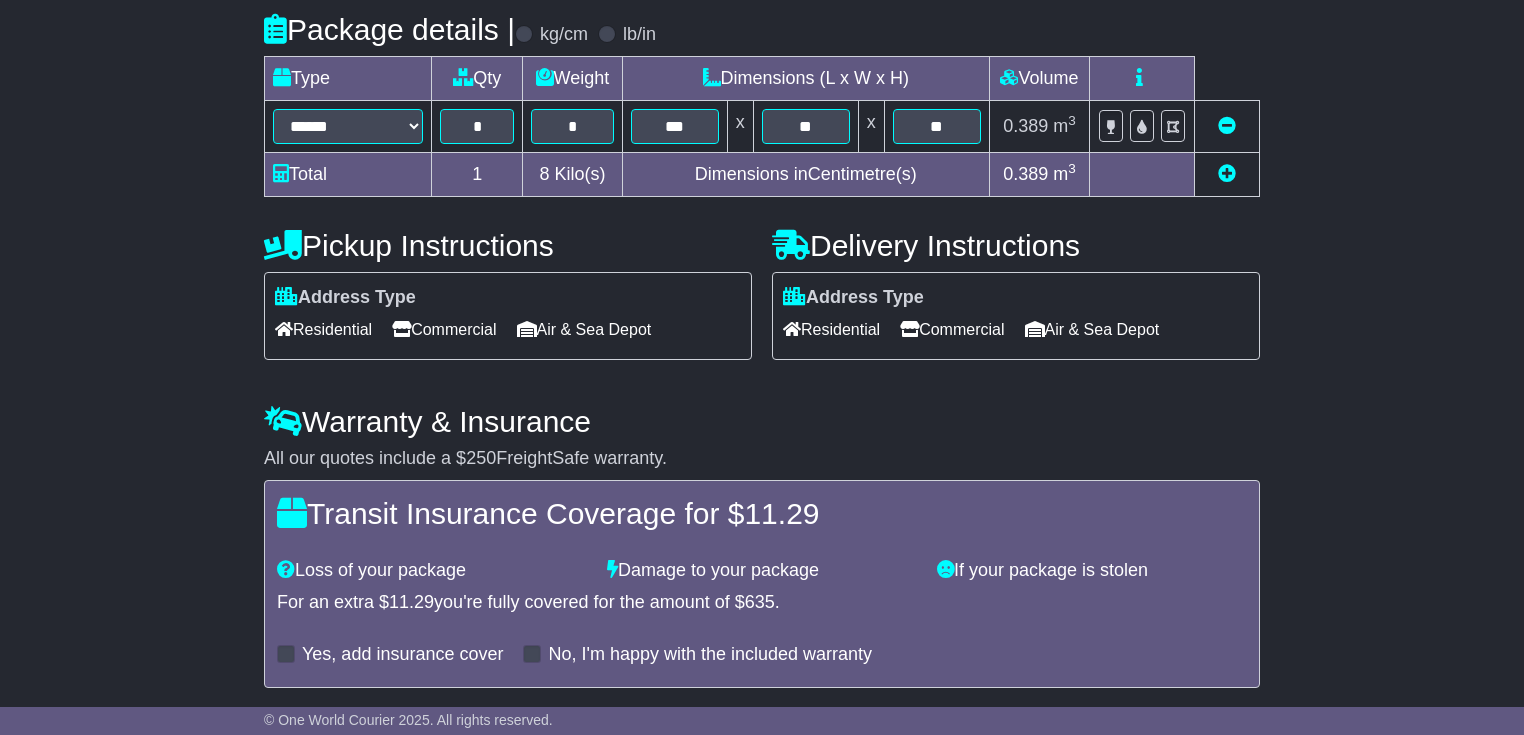 scroll, scrollTop: 539, scrollLeft: 0, axis: vertical 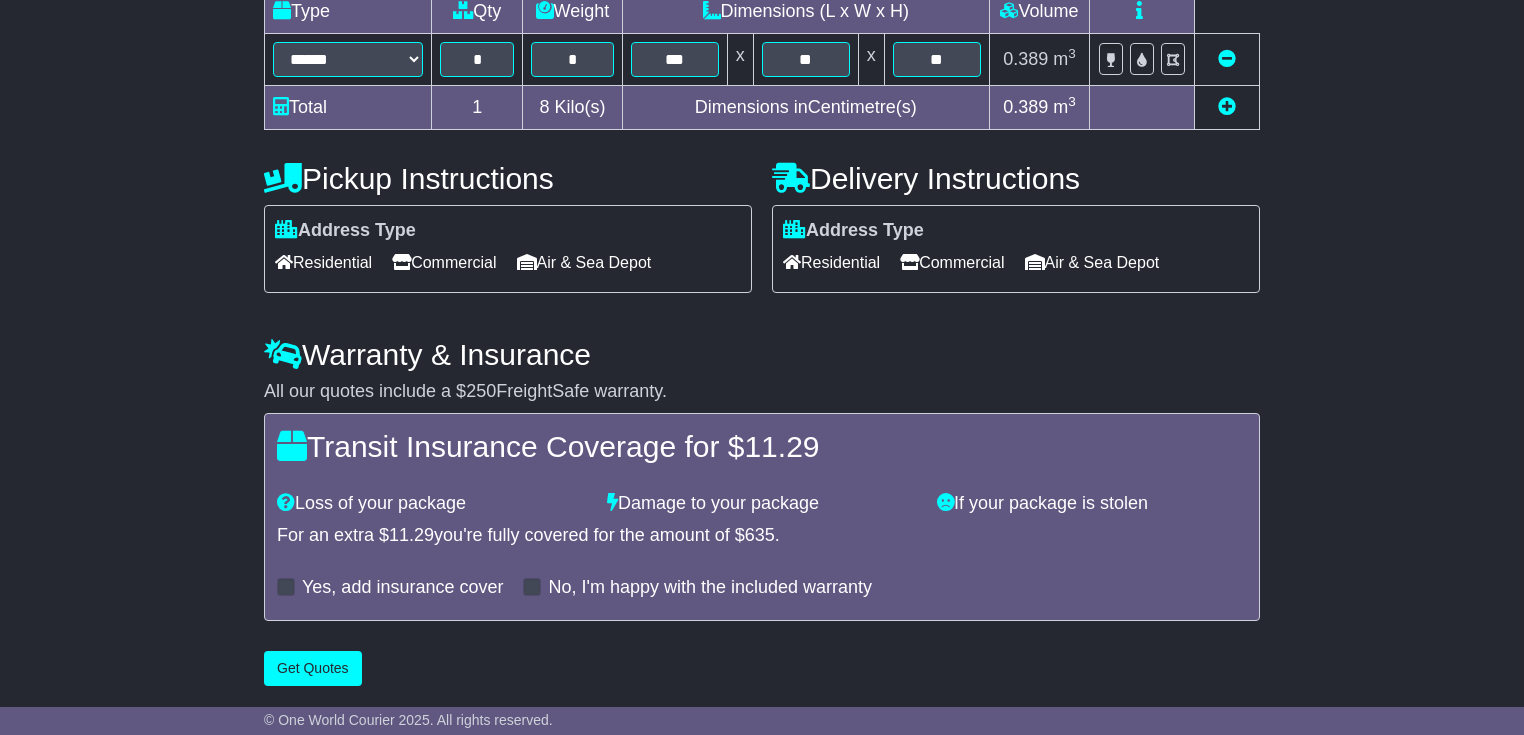 click on "Yes, add insurance cover" at bounding box center (402, 588) 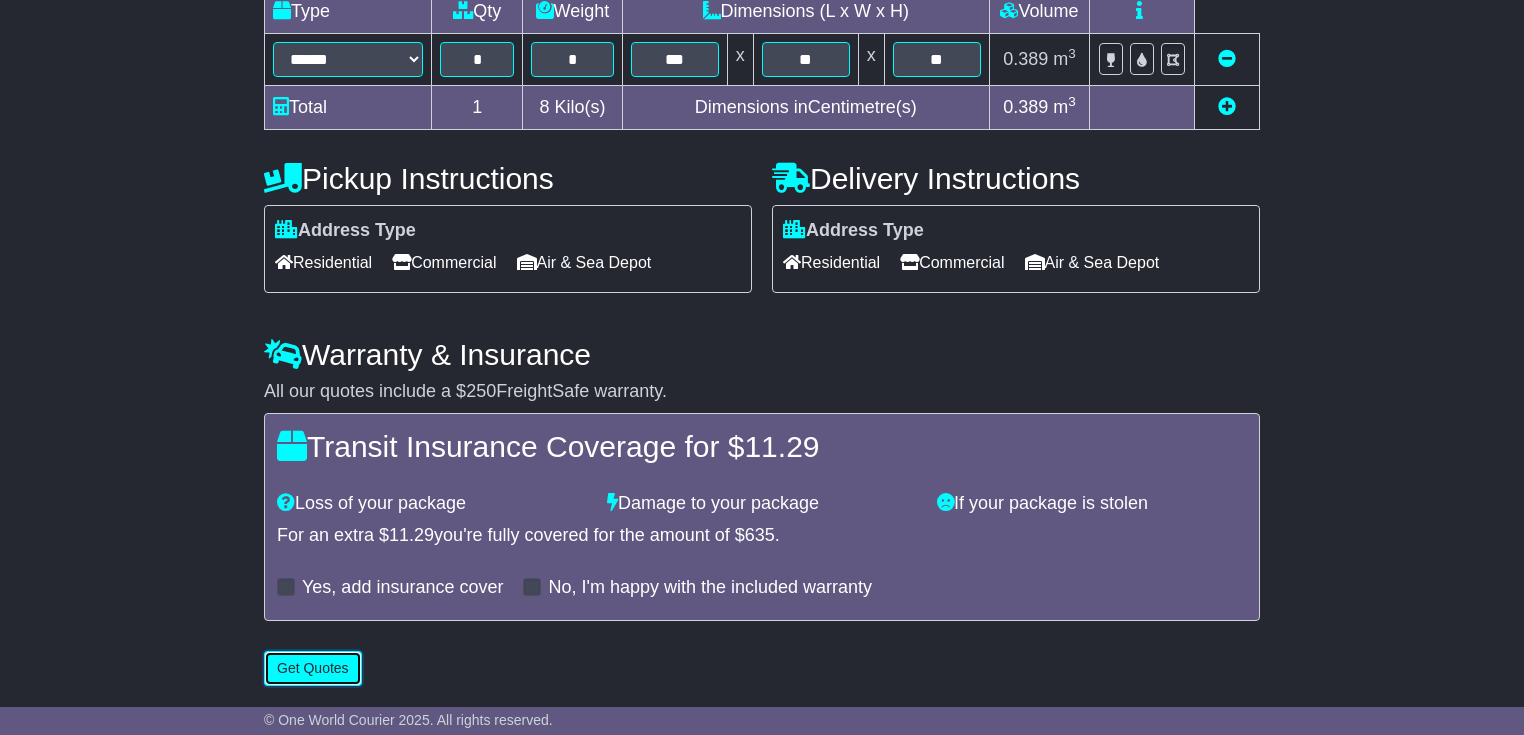 click on "Get Quotes" at bounding box center [313, 668] 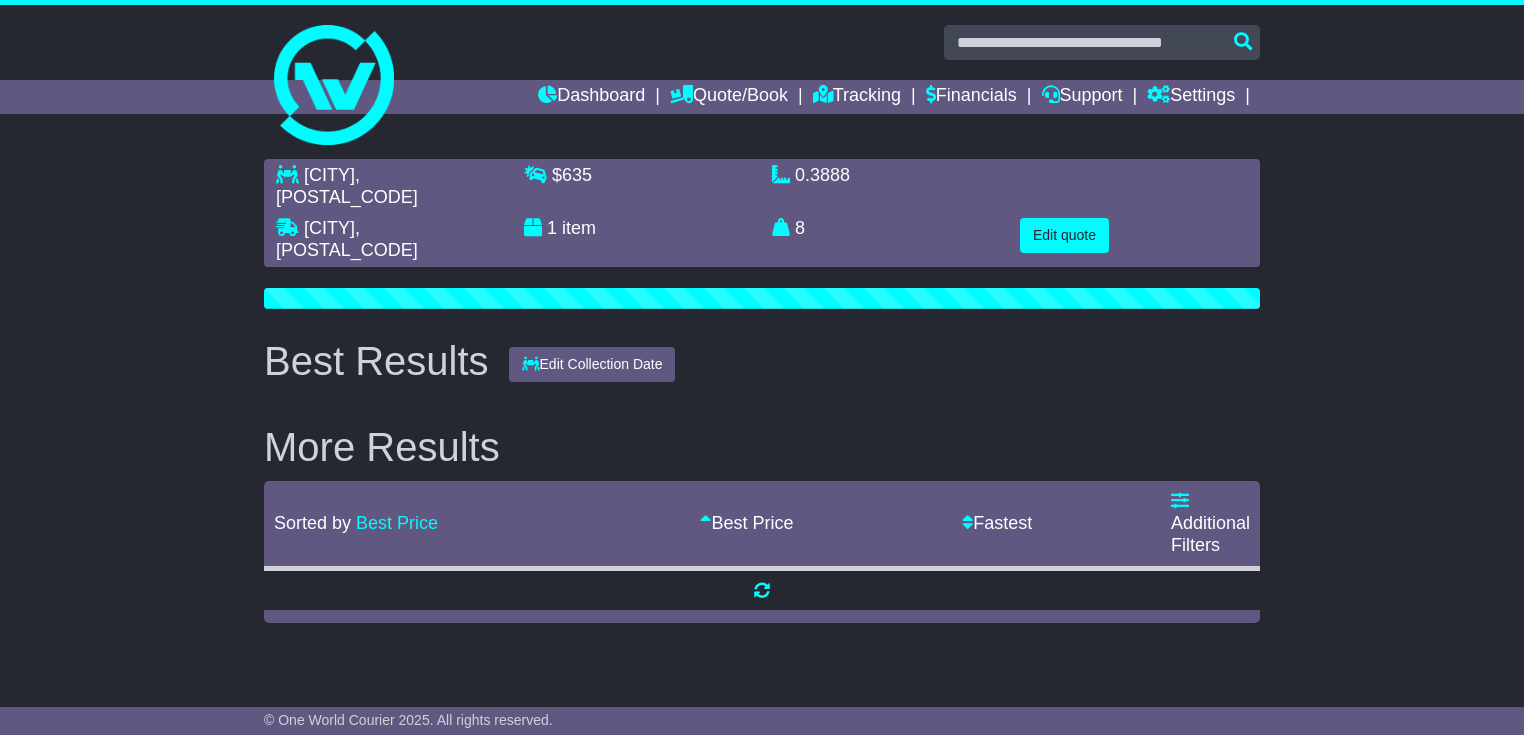 scroll, scrollTop: 0, scrollLeft: 0, axis: both 